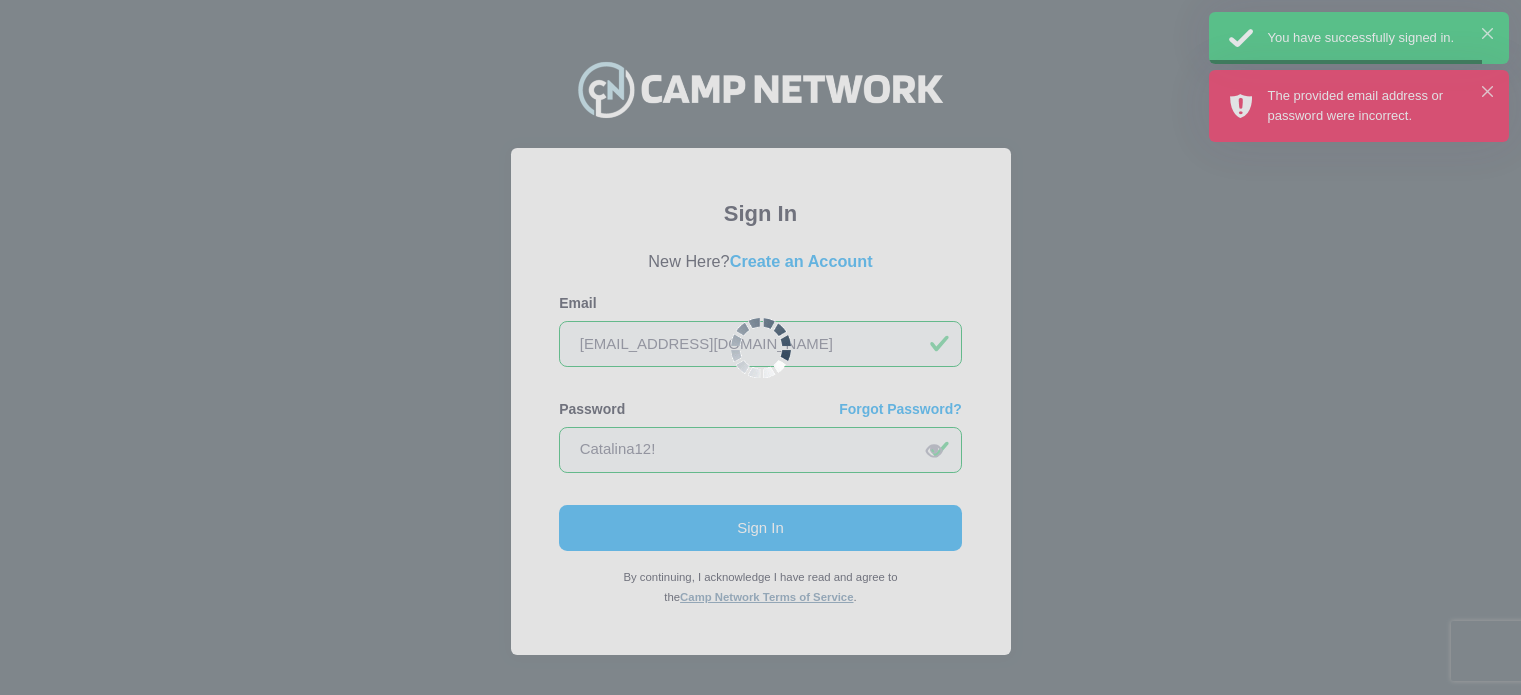 scroll, scrollTop: 0, scrollLeft: 0, axis: both 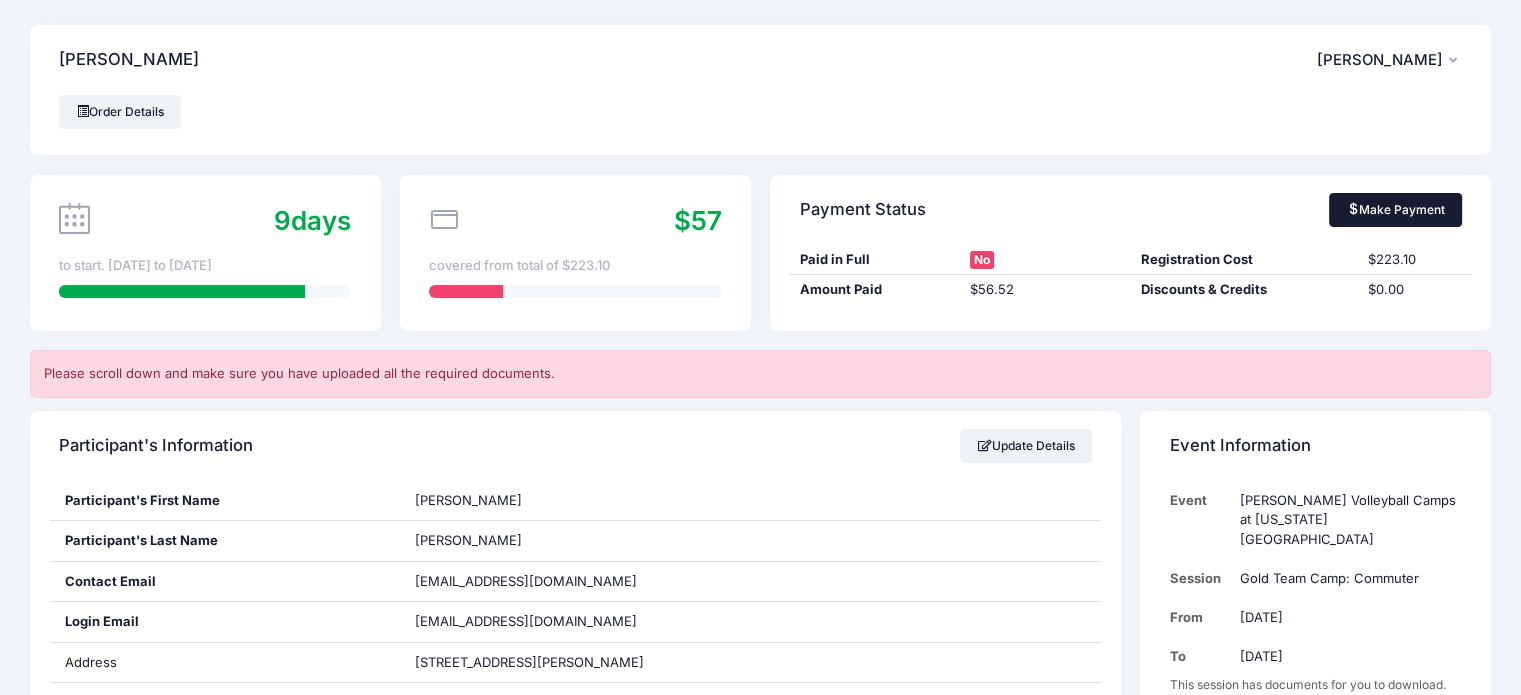 click on "Make Payment" at bounding box center [1395, 210] 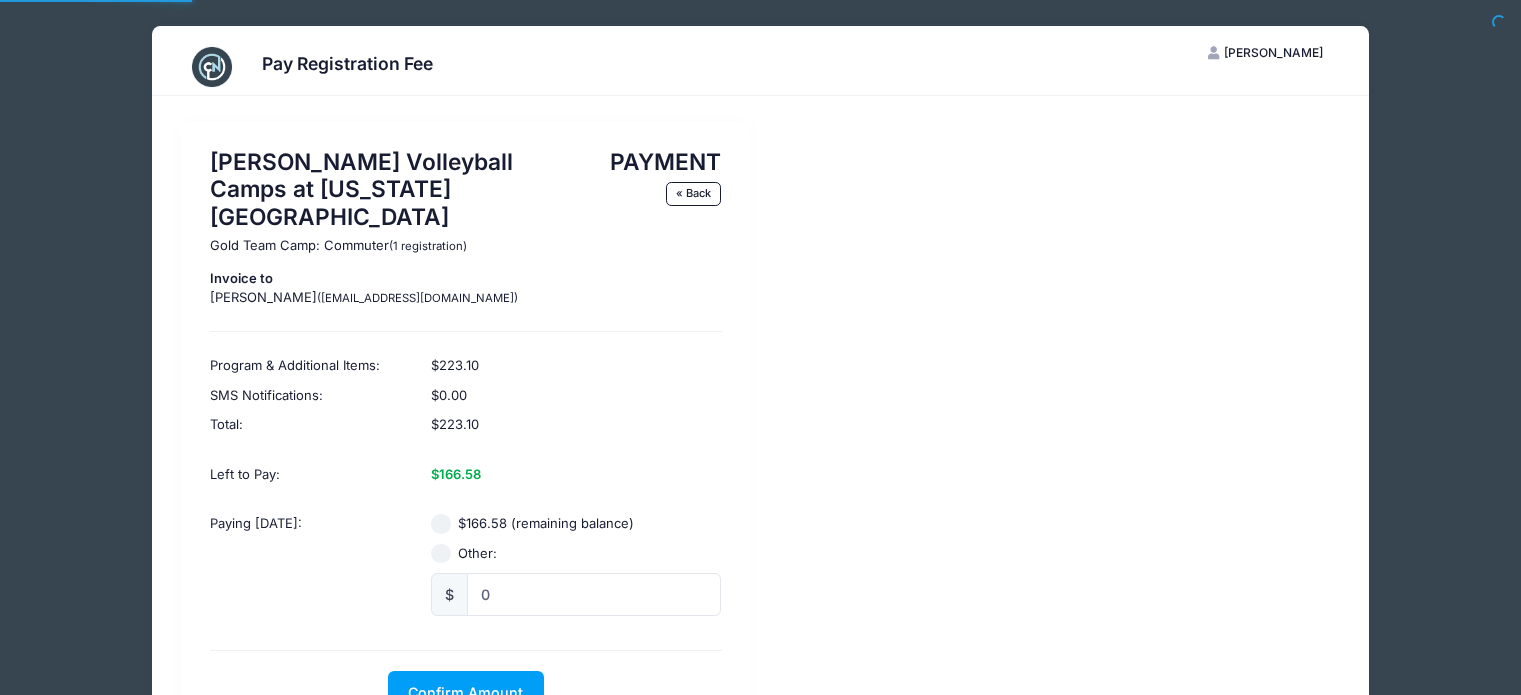 scroll, scrollTop: 0, scrollLeft: 0, axis: both 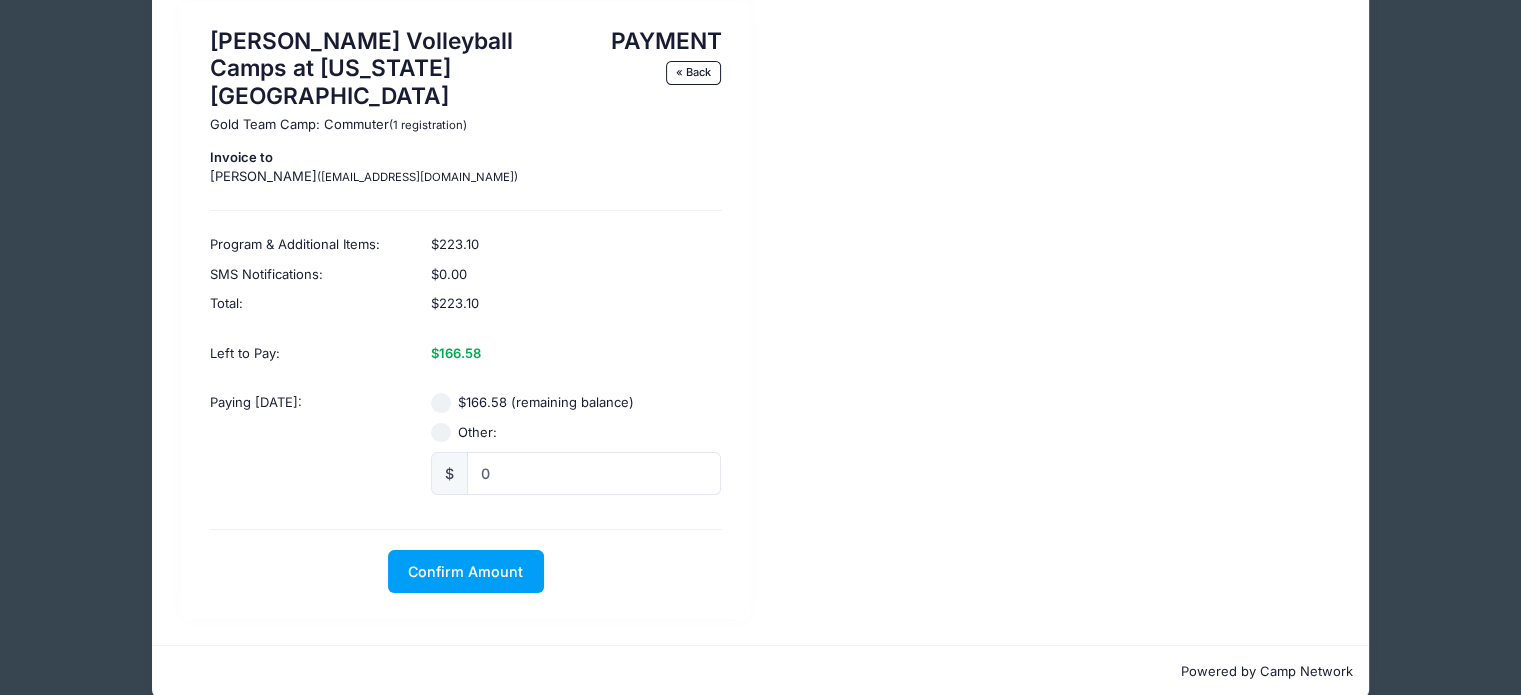click on "$166.58 (remaining balance)" at bounding box center [441, 403] 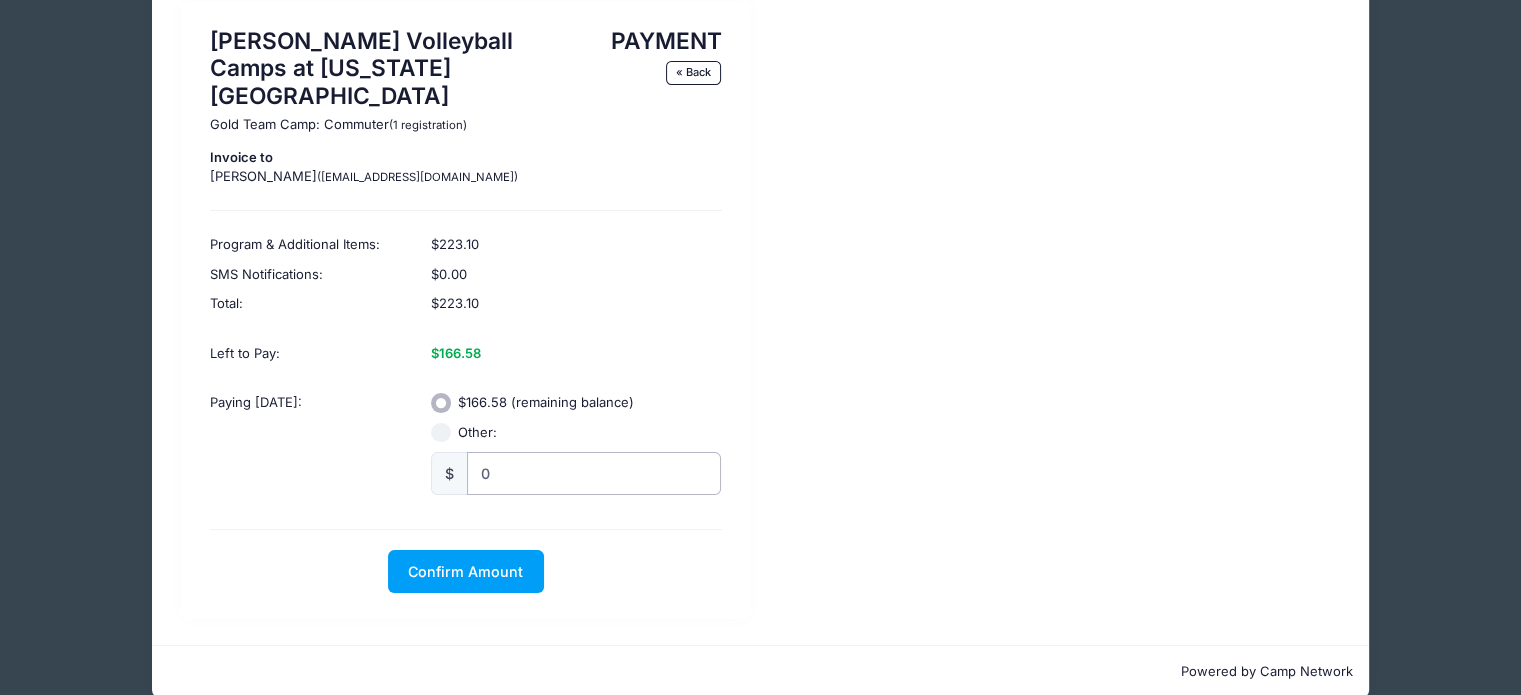 radio on "true" 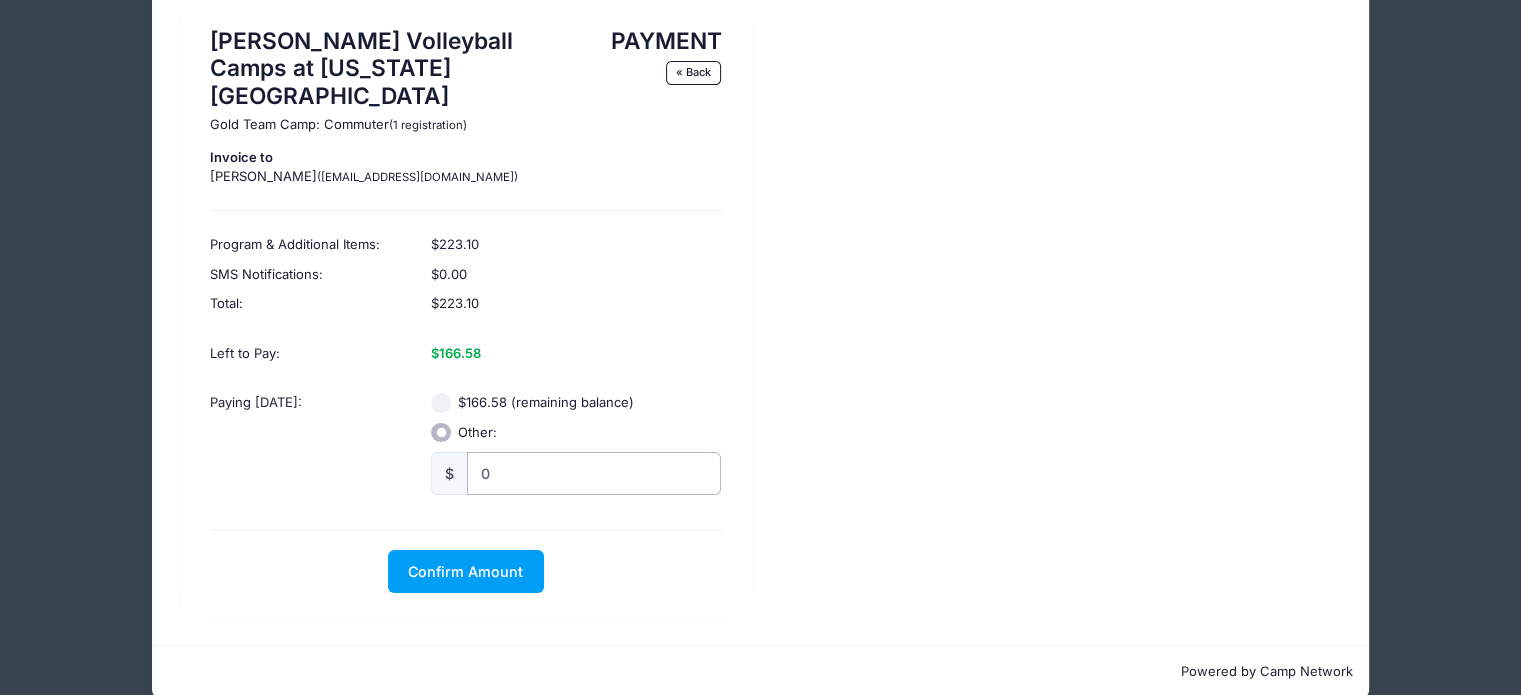 click on "0" at bounding box center (594, 473) 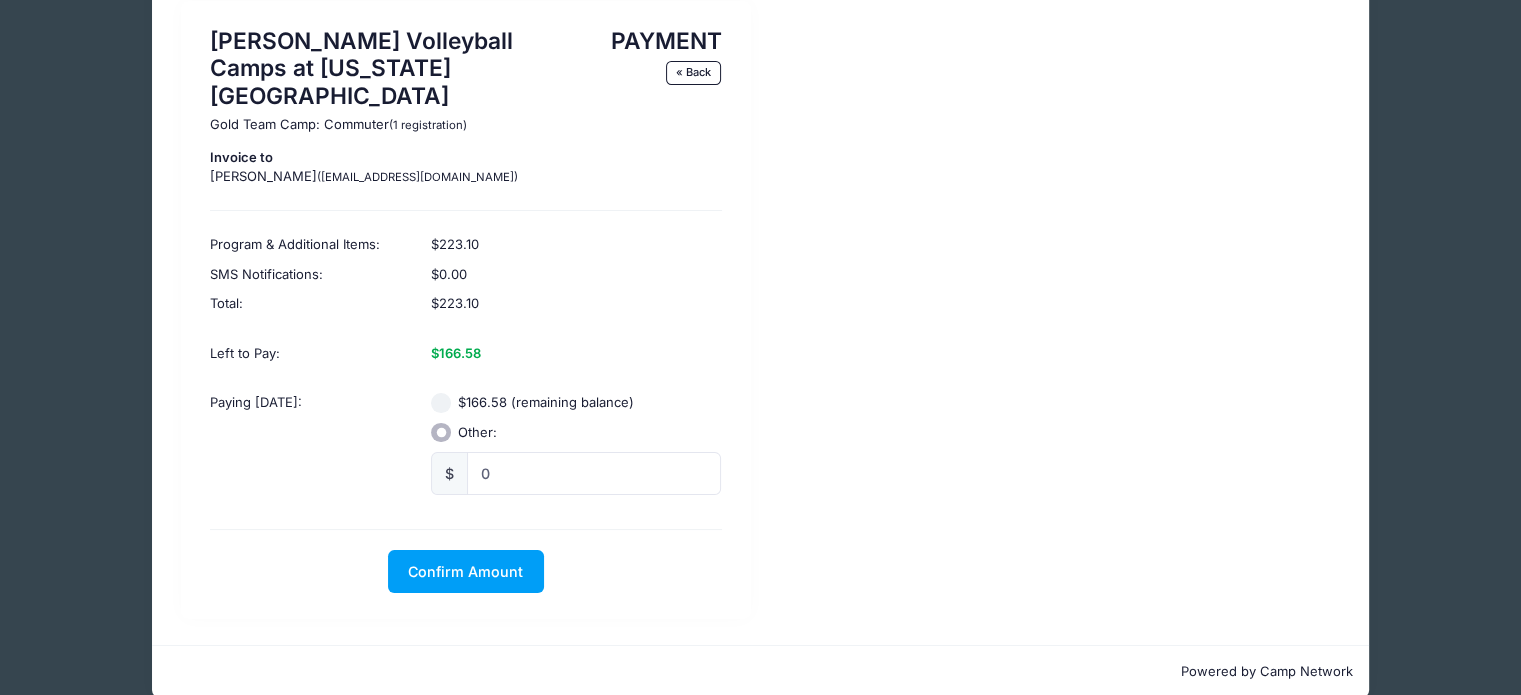 click on "$166.58 (remaining balance)" at bounding box center [441, 403] 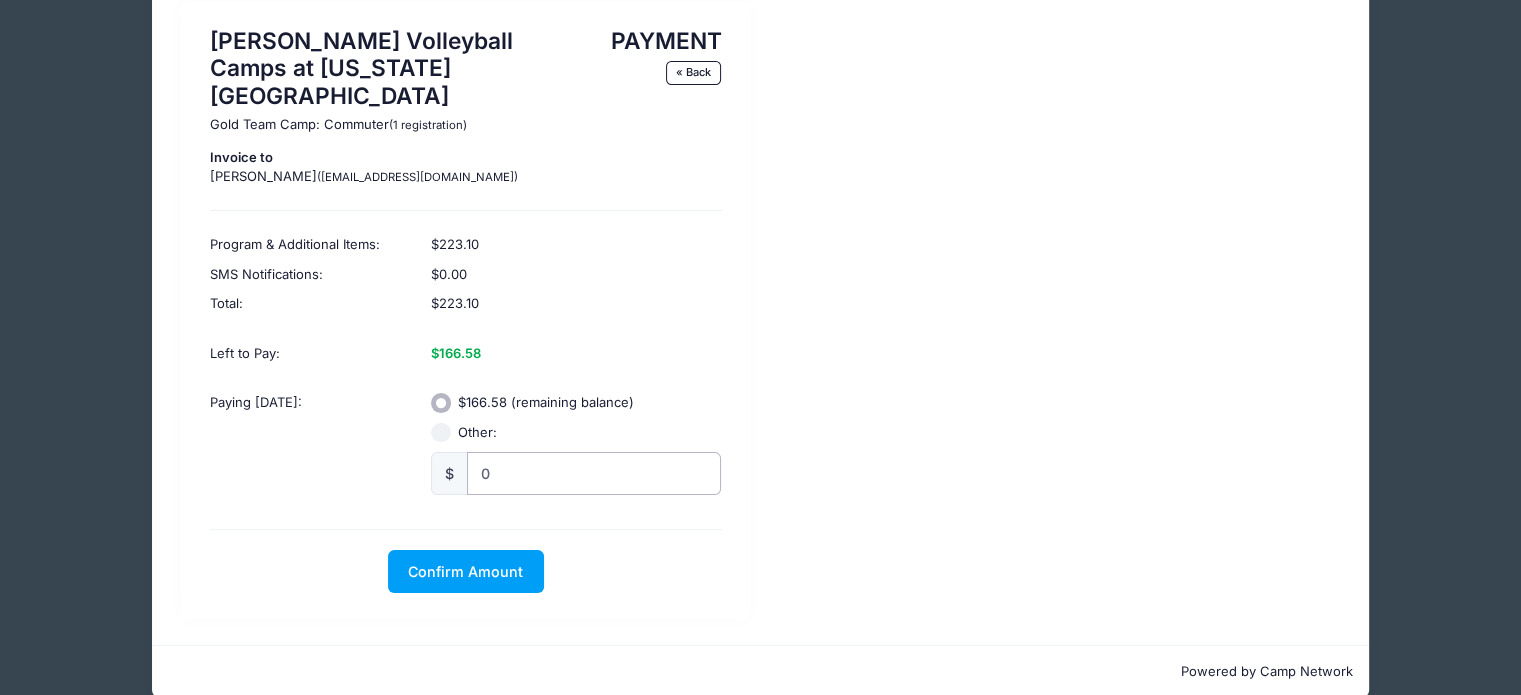 radio on "true" 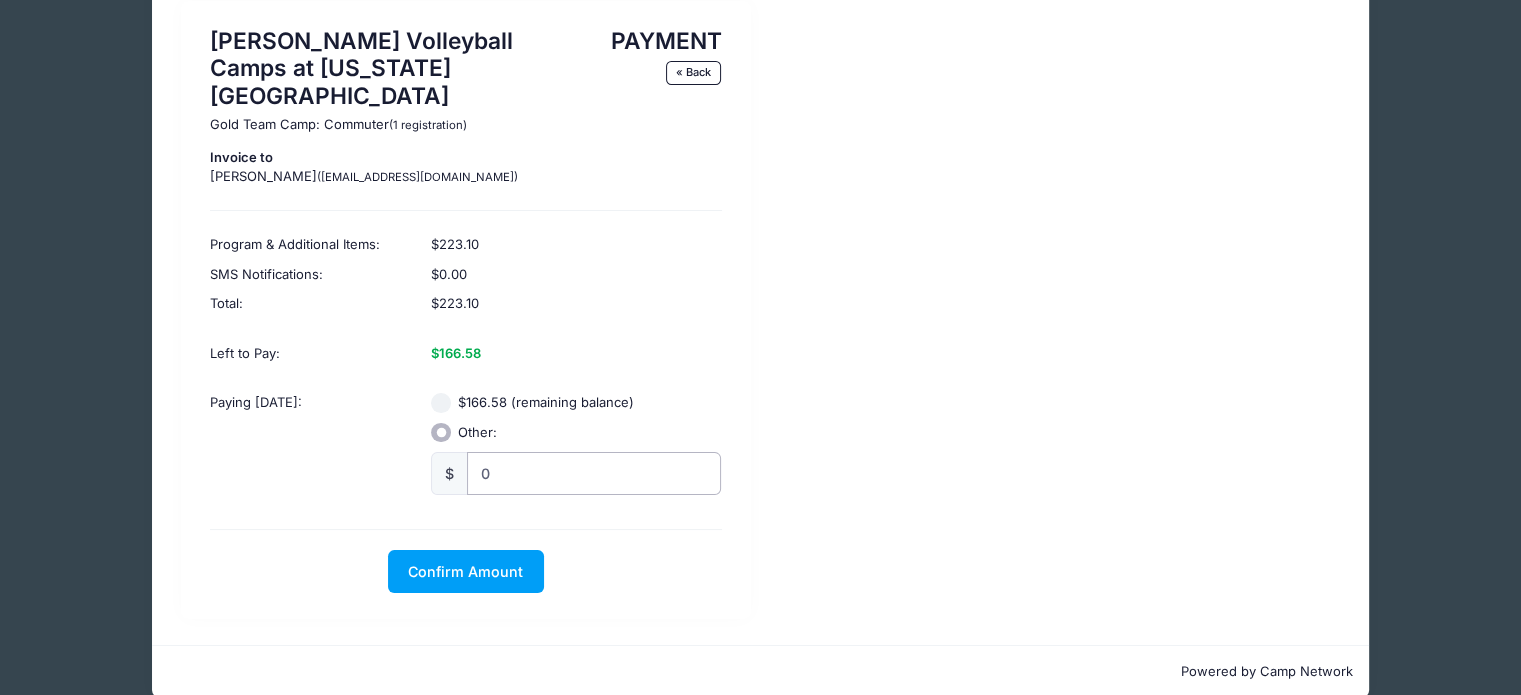 click on "0" at bounding box center (594, 473) 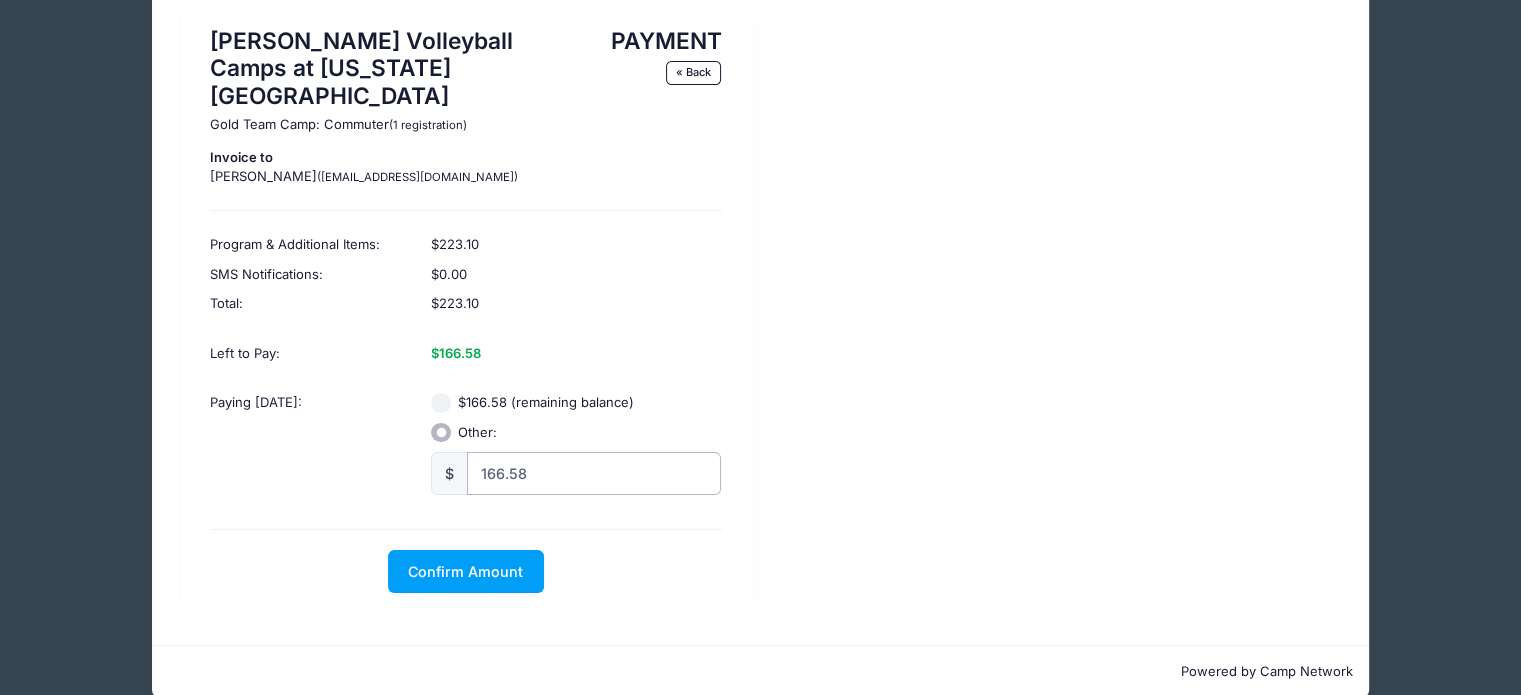 type on "166.58" 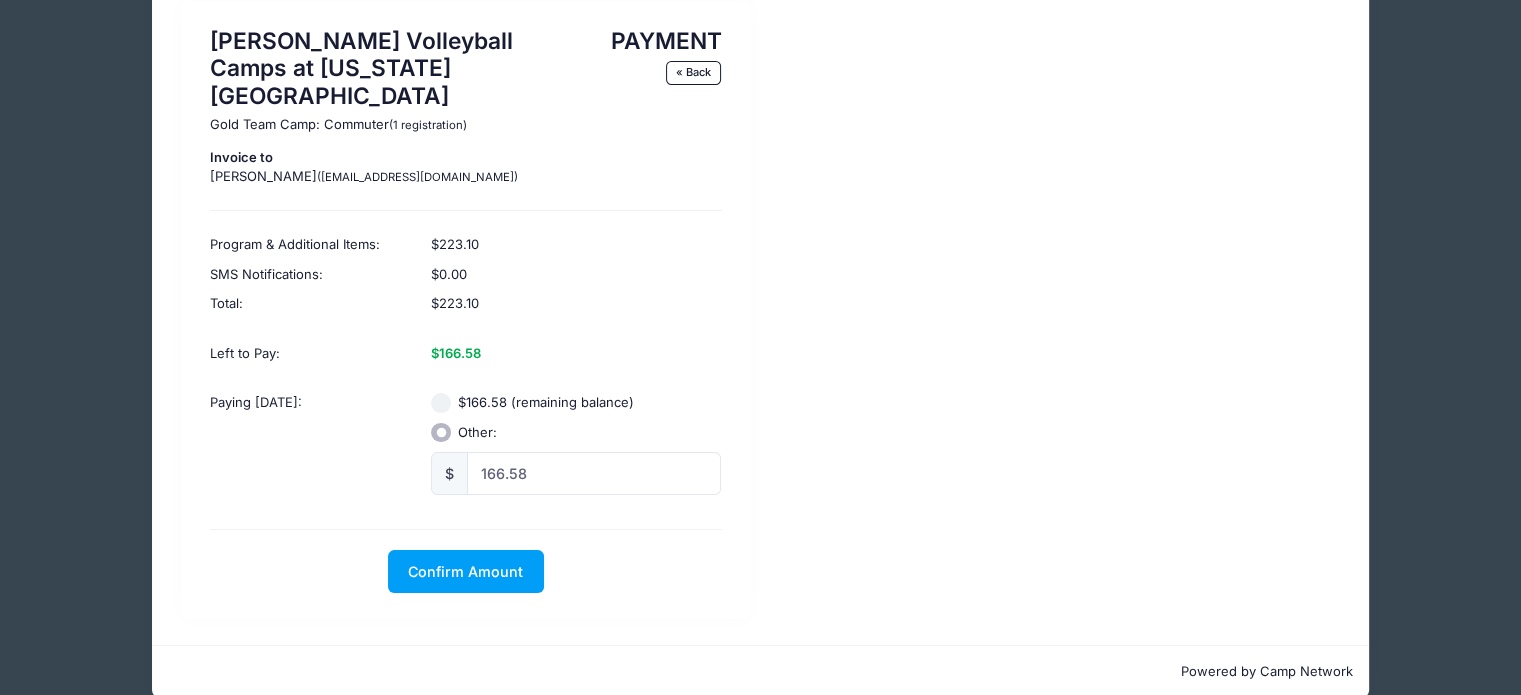 click on "$166.58 (remaining balance)" at bounding box center (441, 403) 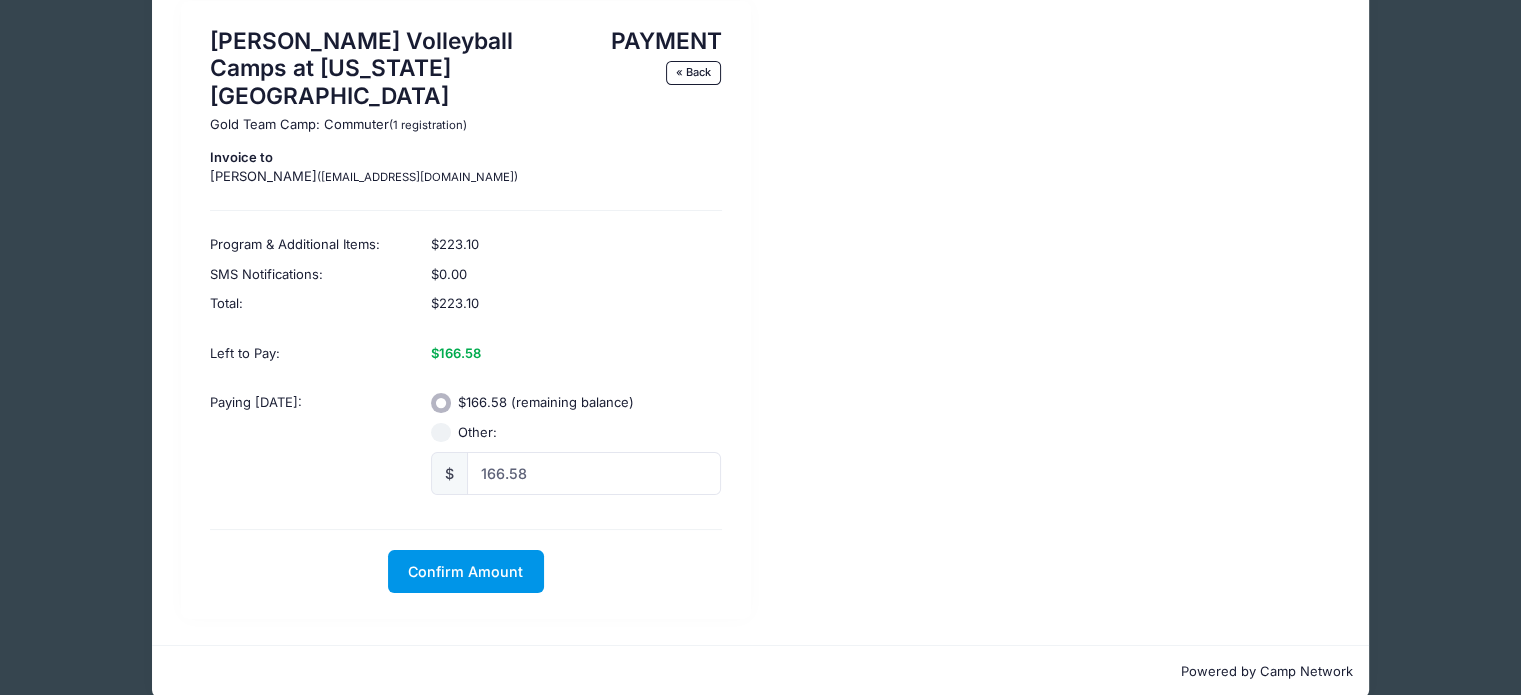 click on "Confirm Amount" at bounding box center (465, 571) 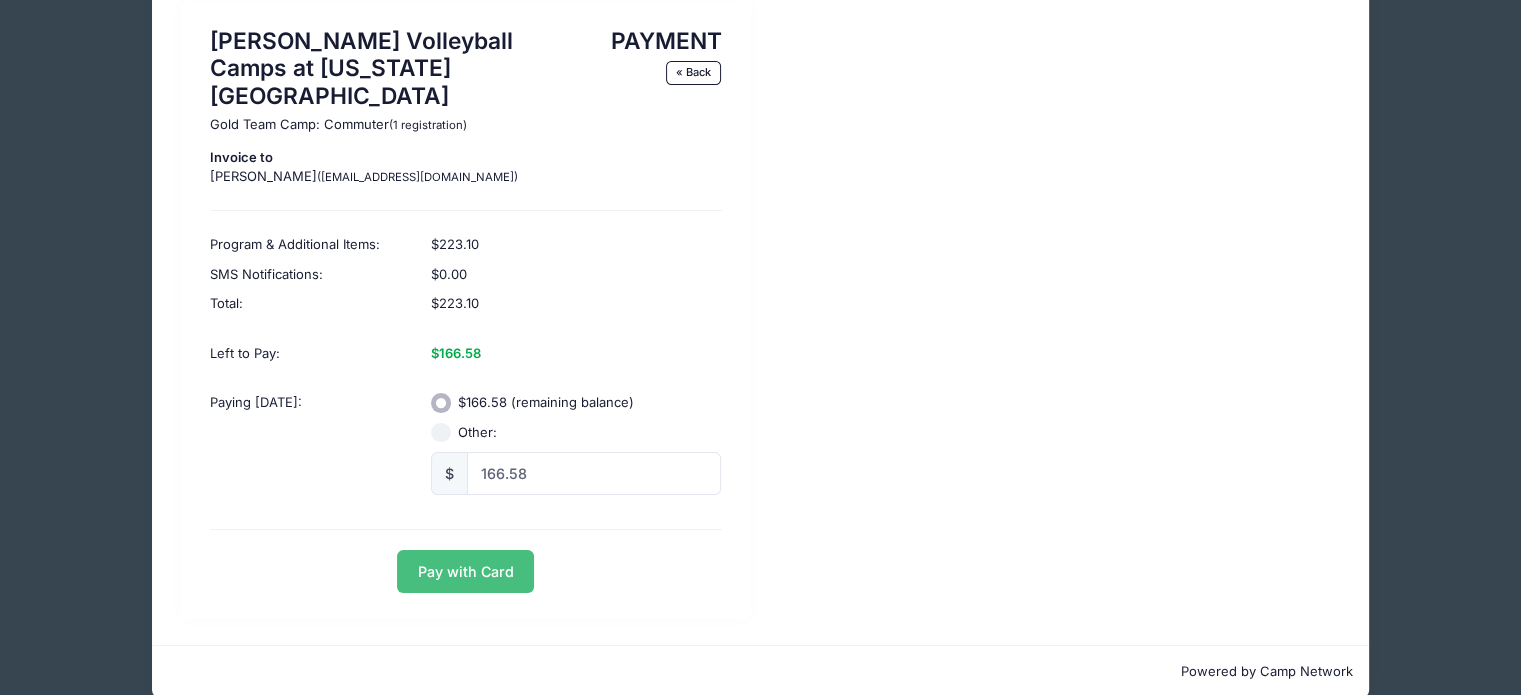 click on "Pay with Card" at bounding box center [465, 571] 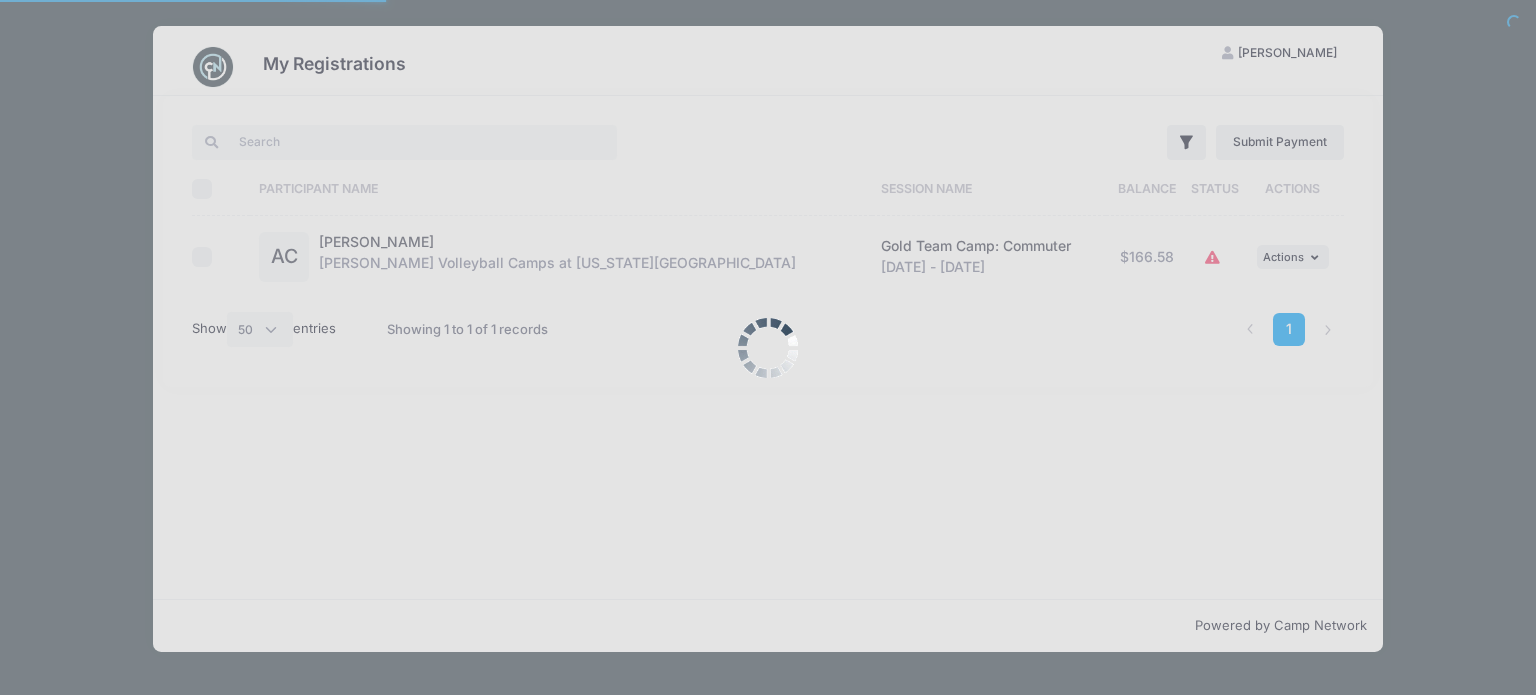 select on "50" 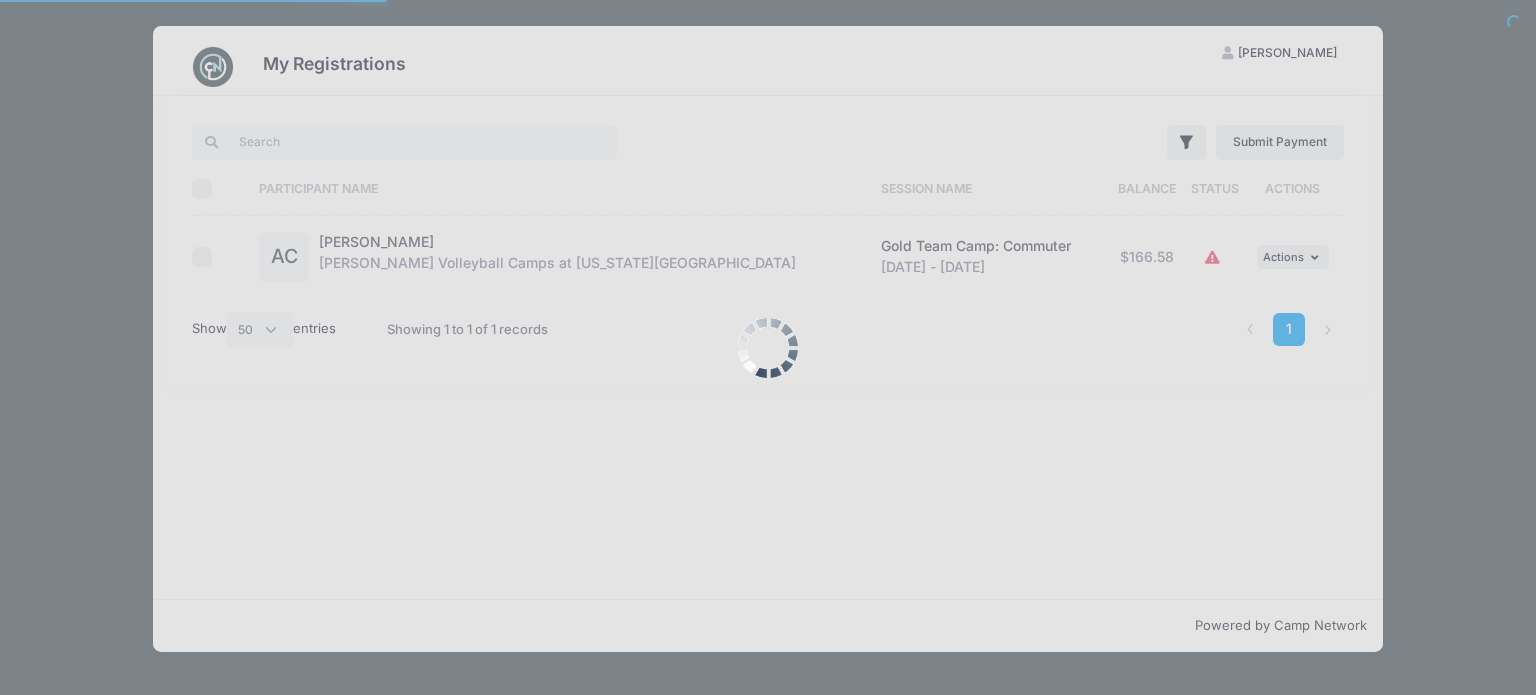 scroll, scrollTop: 0, scrollLeft: 0, axis: both 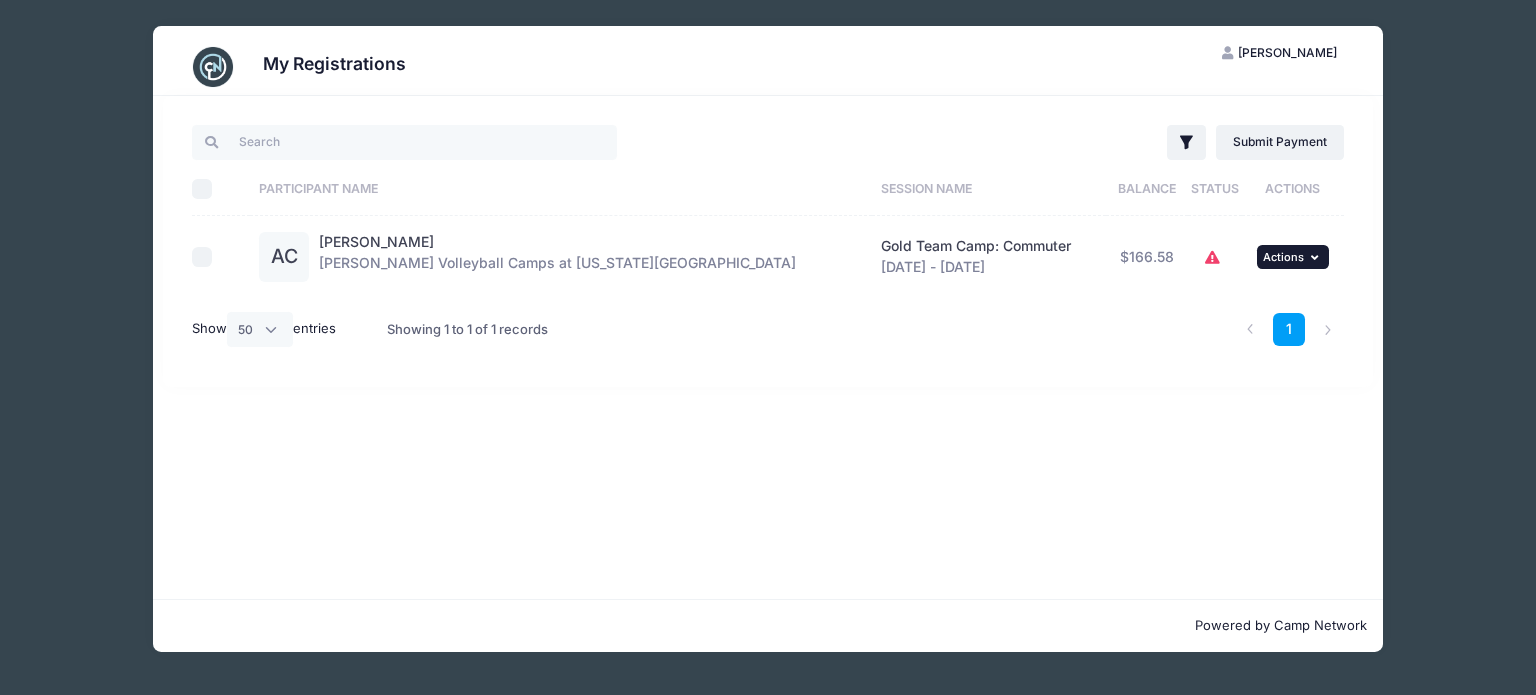 click on "... Actions" at bounding box center [1293, 257] 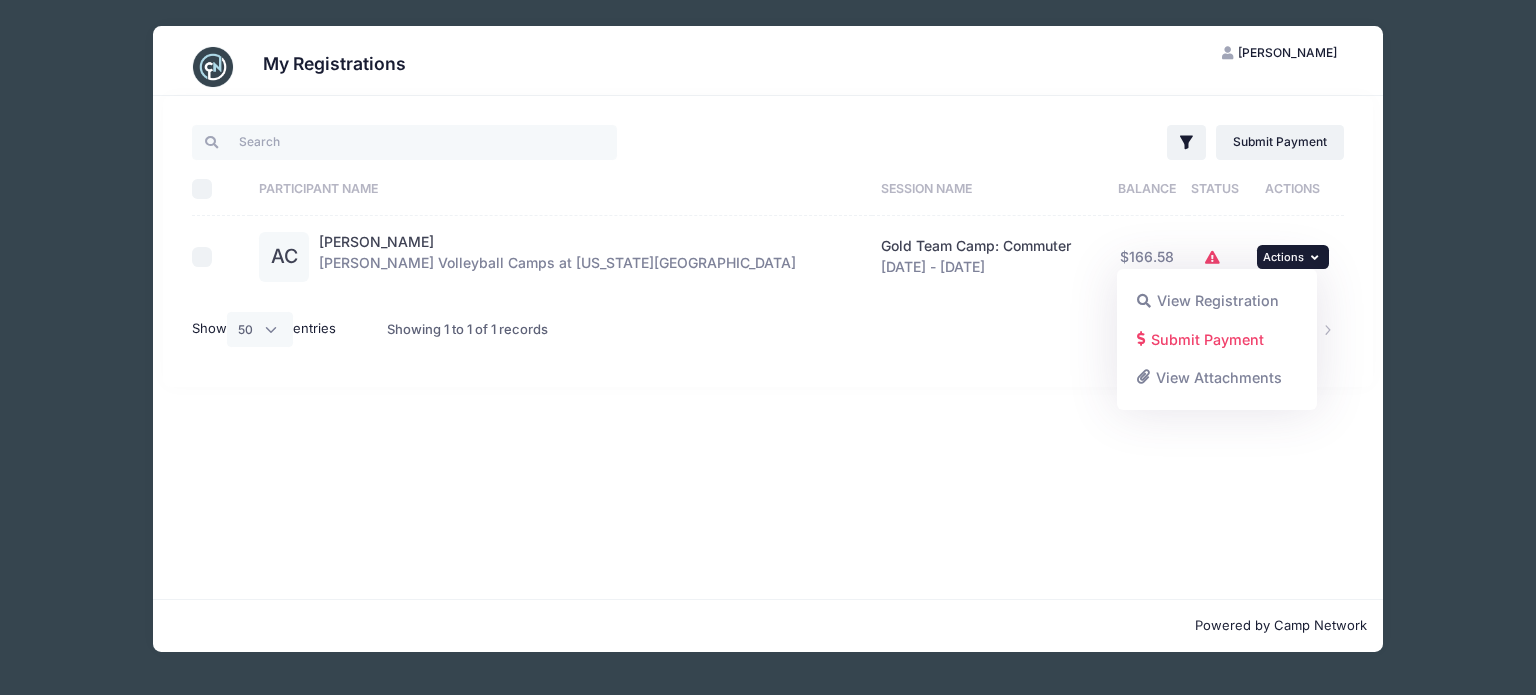 click on "... Actions" at bounding box center [1293, 257] 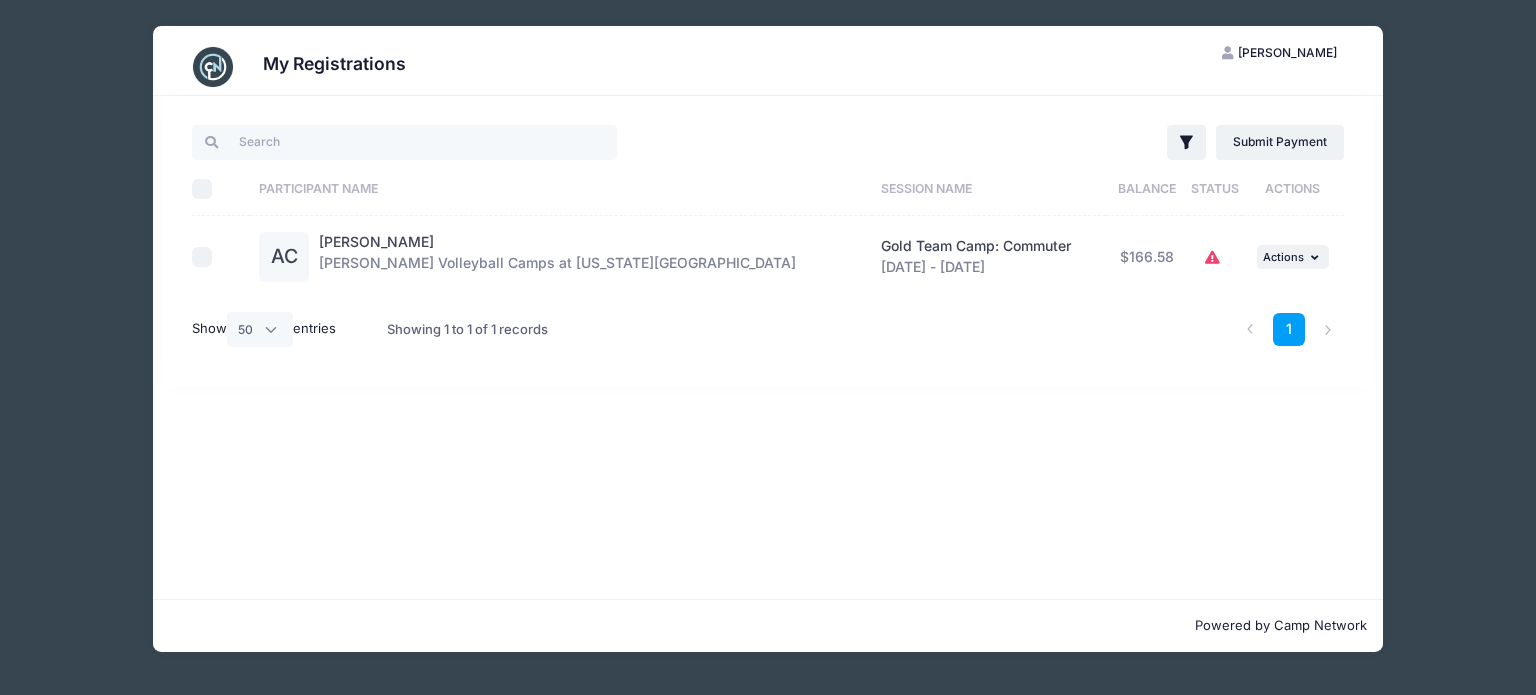 click 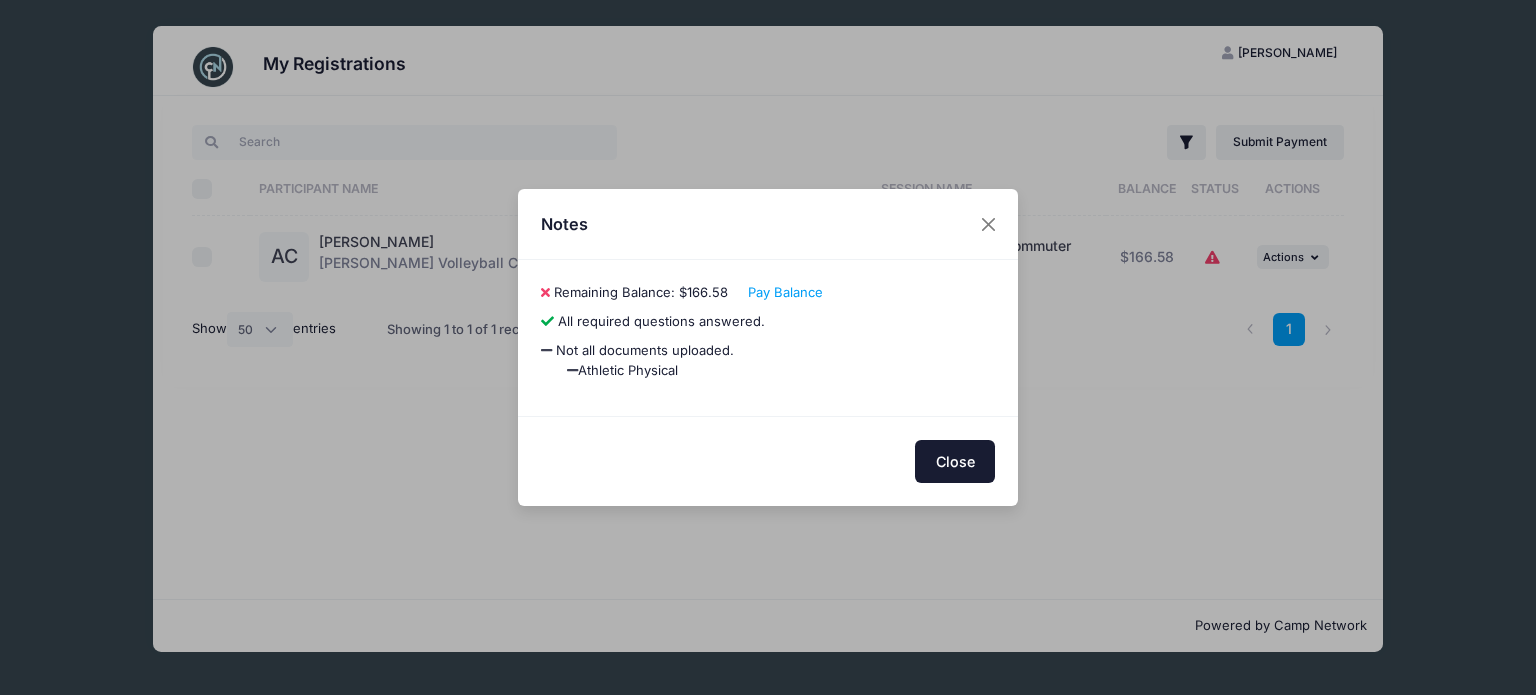 click on "Close" at bounding box center [955, 461] 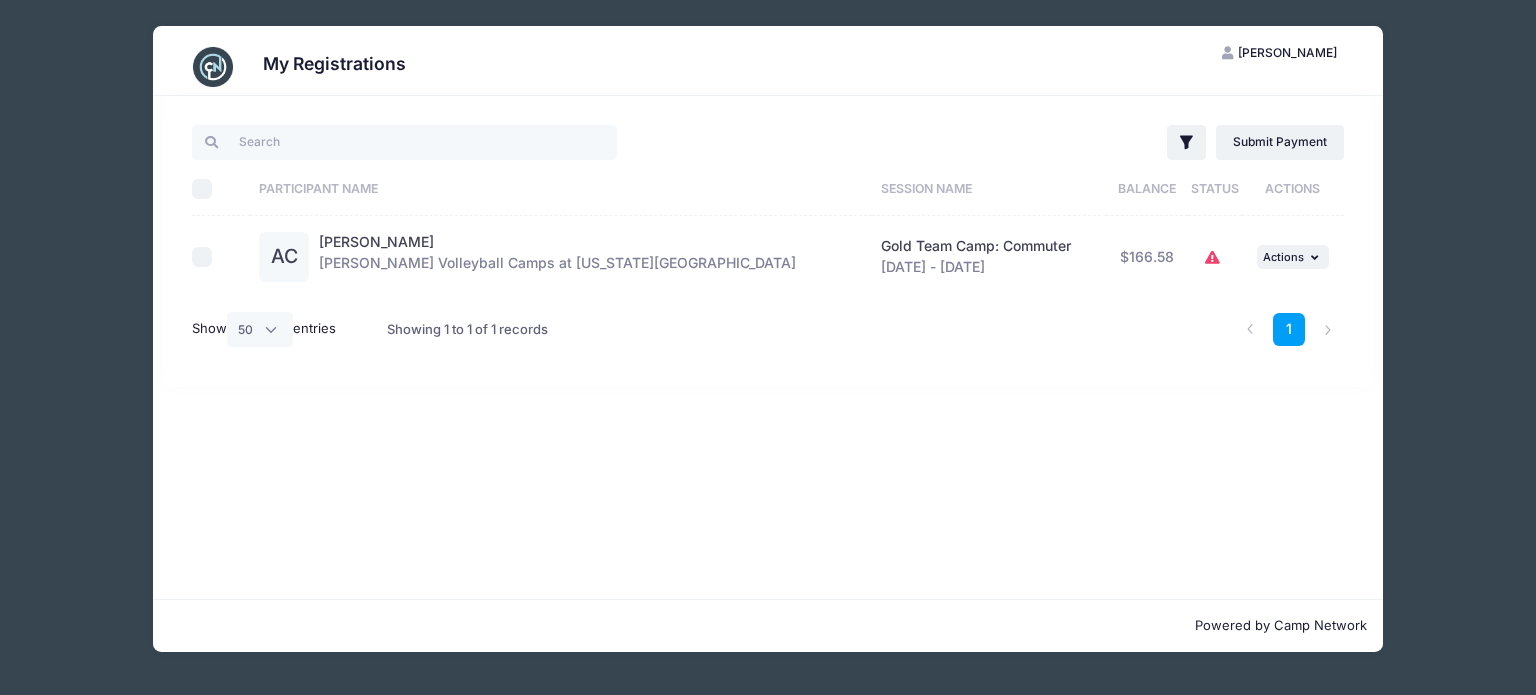 click on "My Registrations
MM Margarita Maglioni      My Account
Logout
Filter
Filter Options
Show:" at bounding box center (768, 339) 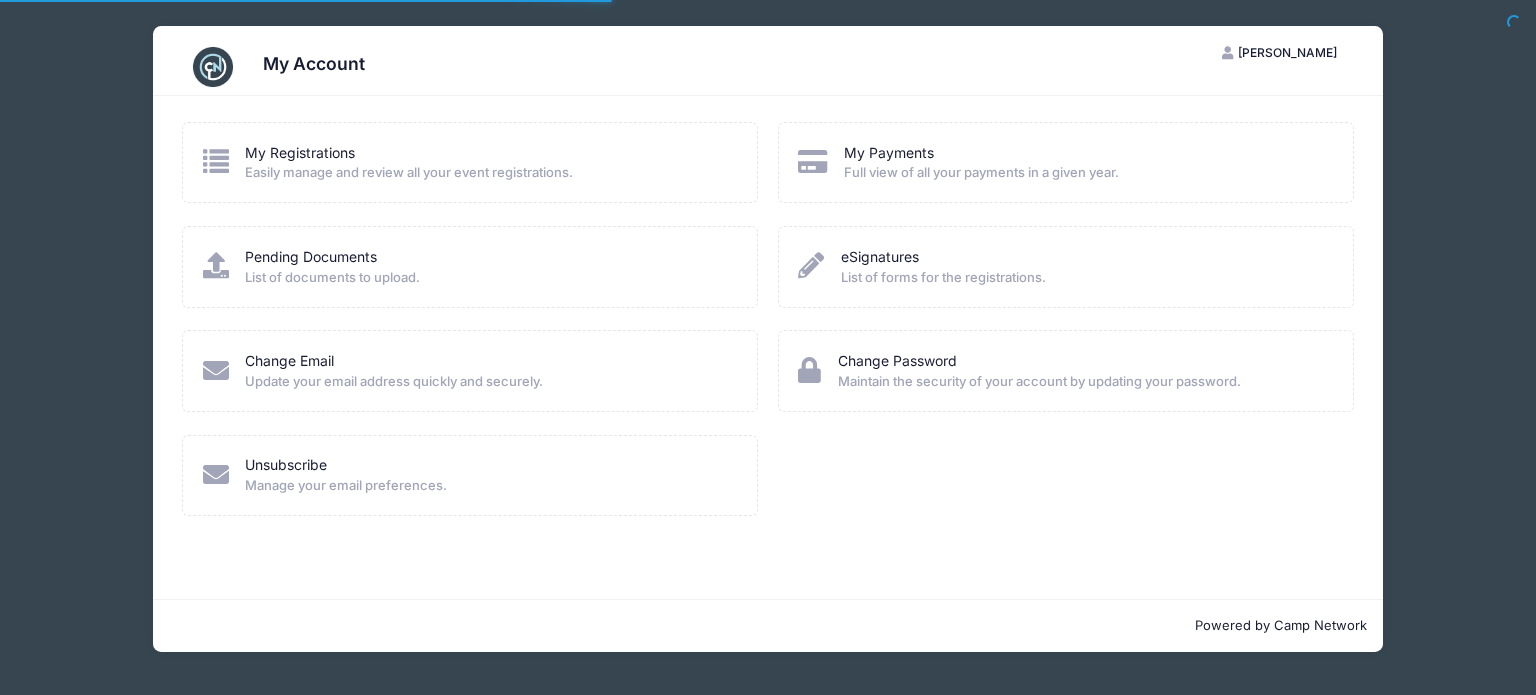 scroll, scrollTop: 0, scrollLeft: 0, axis: both 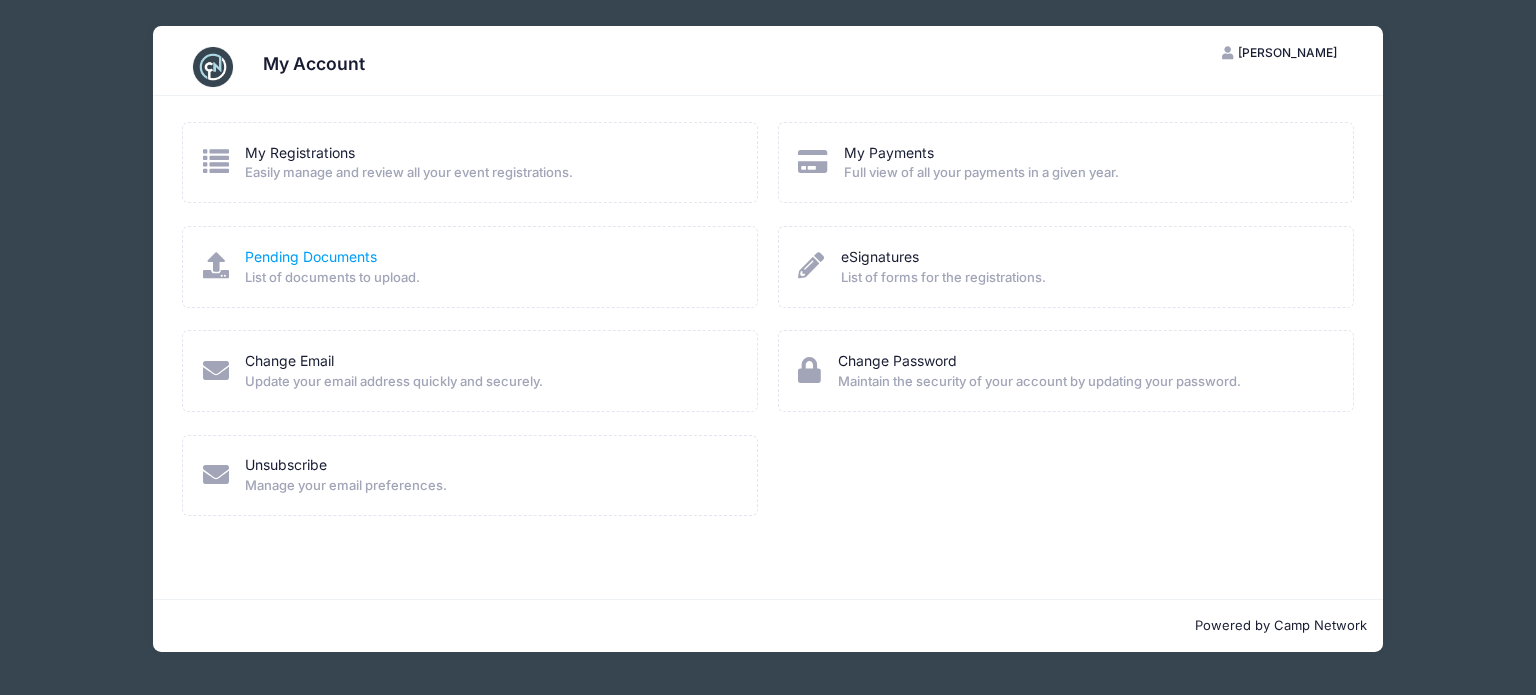 click on "Pending Documents" at bounding box center [311, 256] 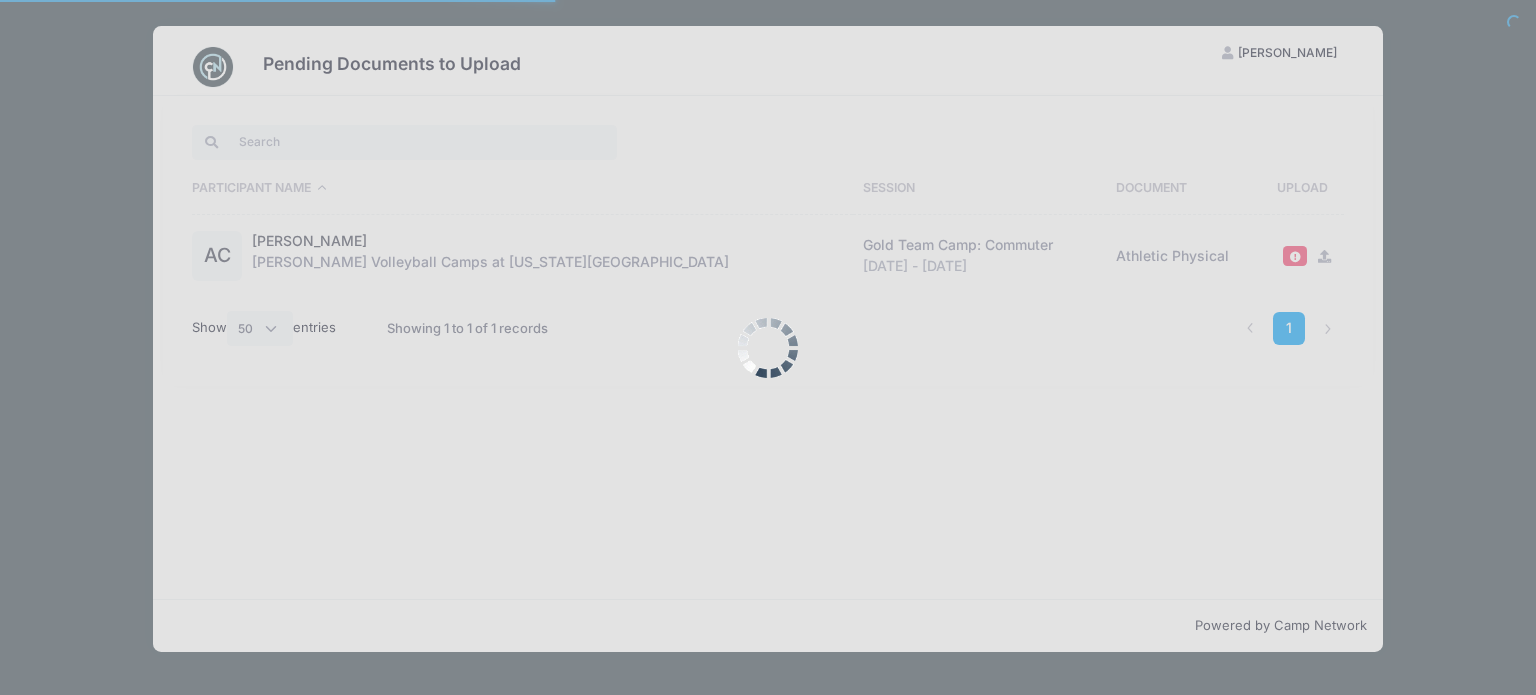 select on "50" 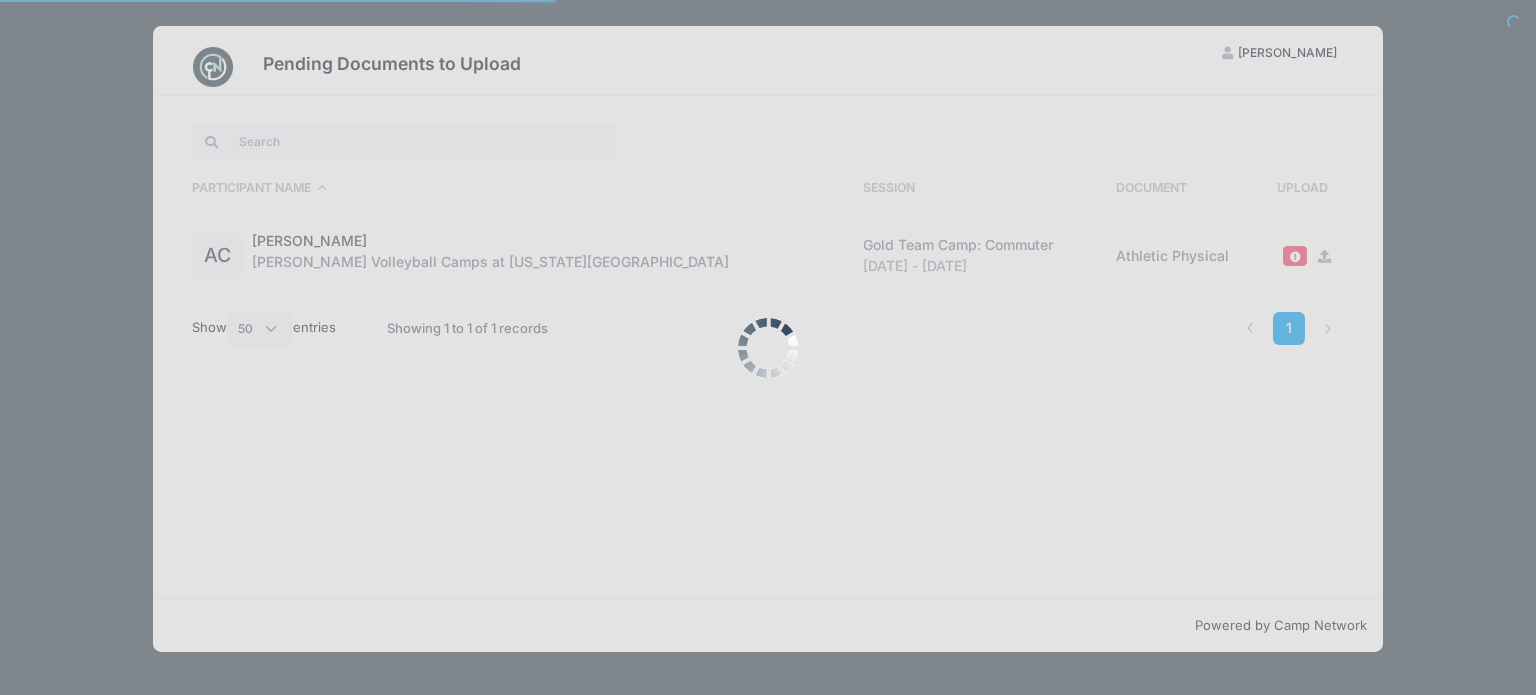 scroll, scrollTop: 0, scrollLeft: 0, axis: both 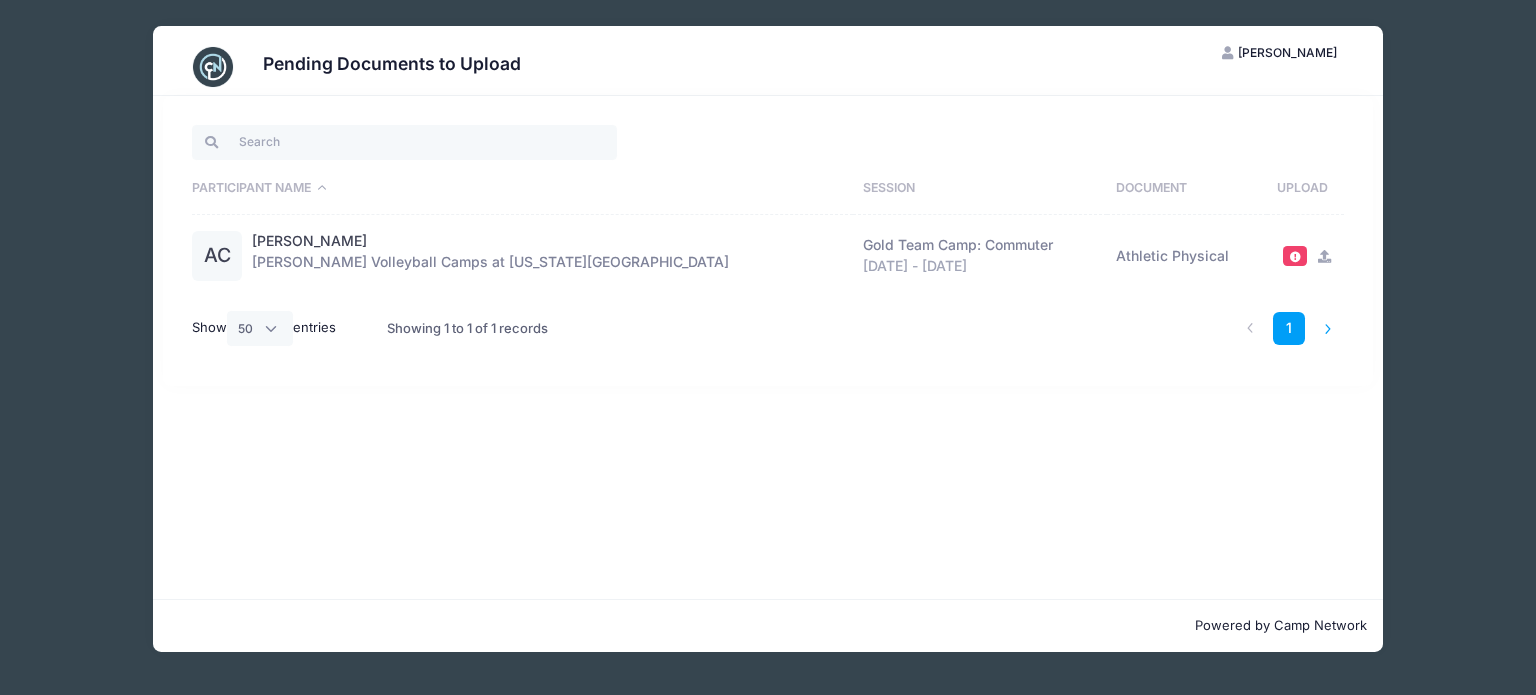 click at bounding box center (1328, 328) 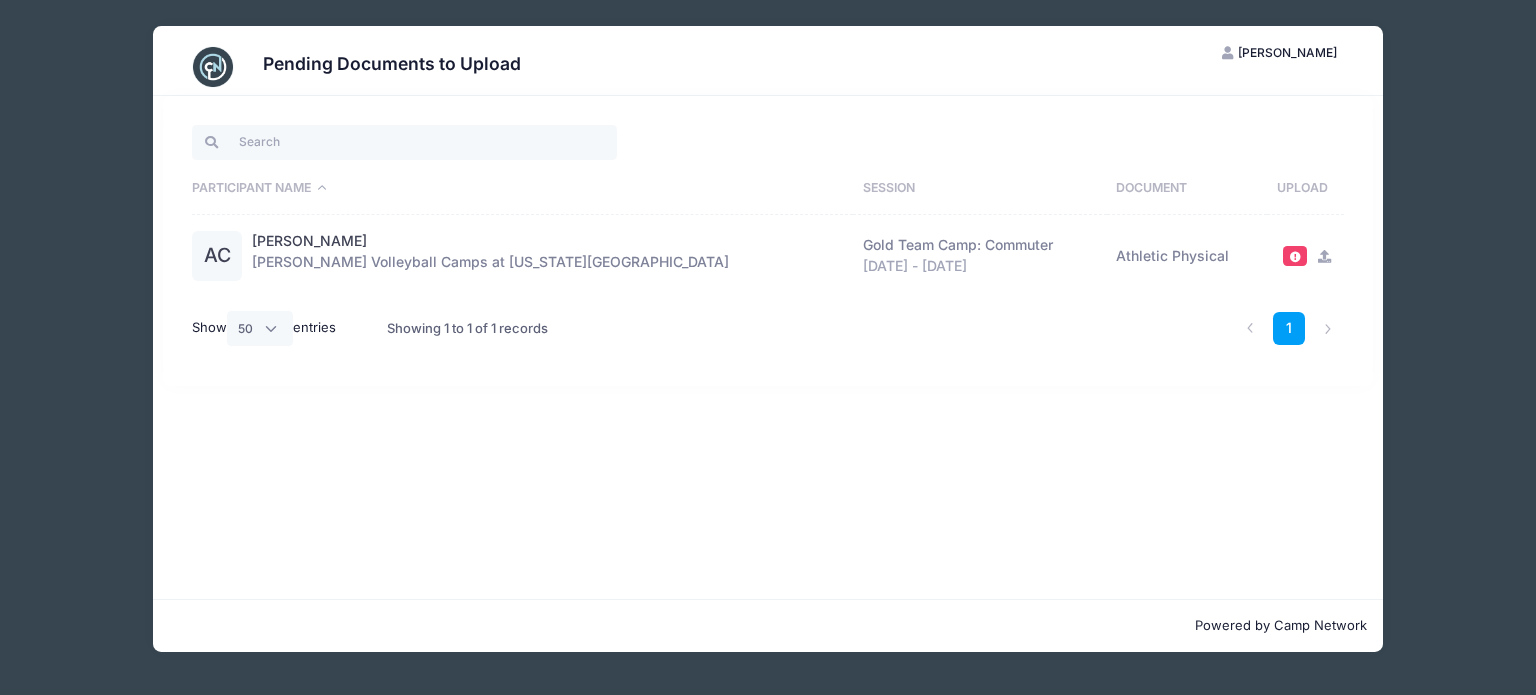 click on "Participant Name" at bounding box center (522, 189) 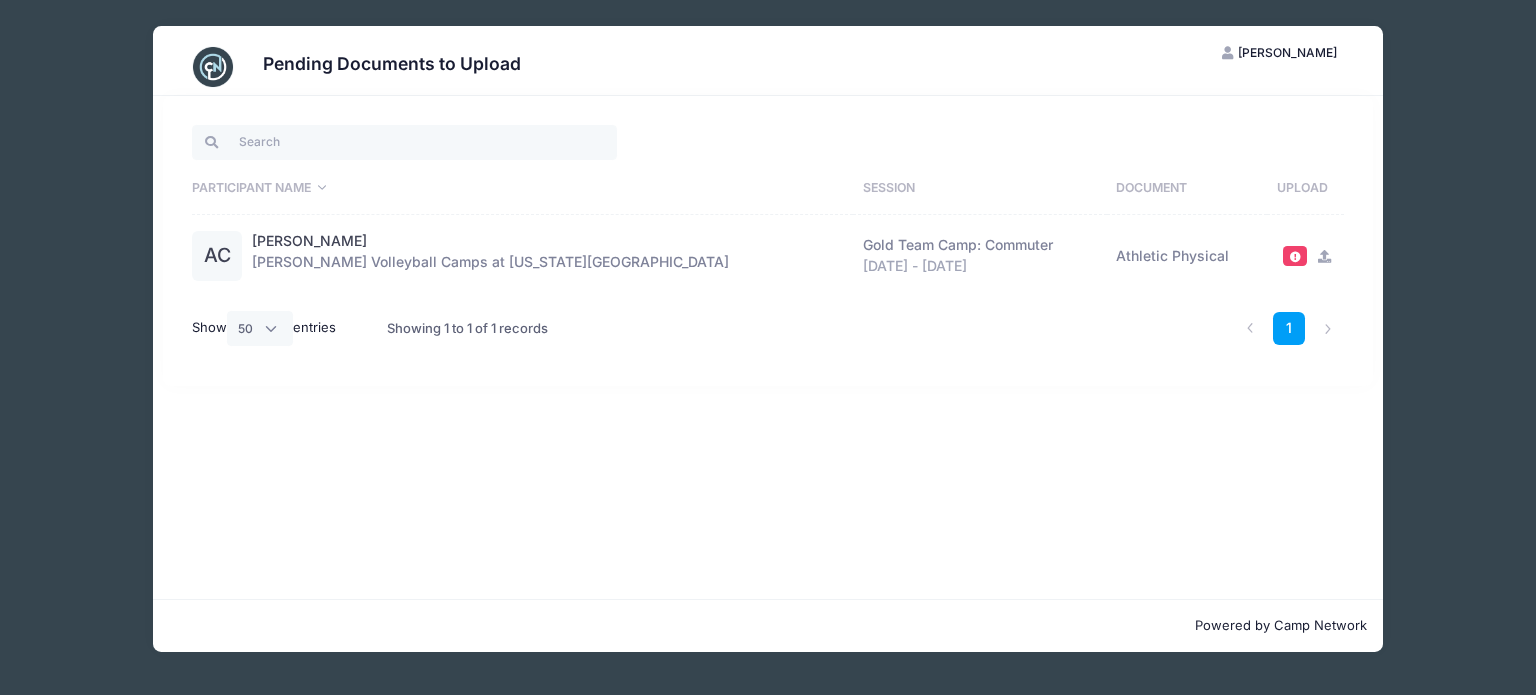 click on "Participant Name" at bounding box center (522, 189) 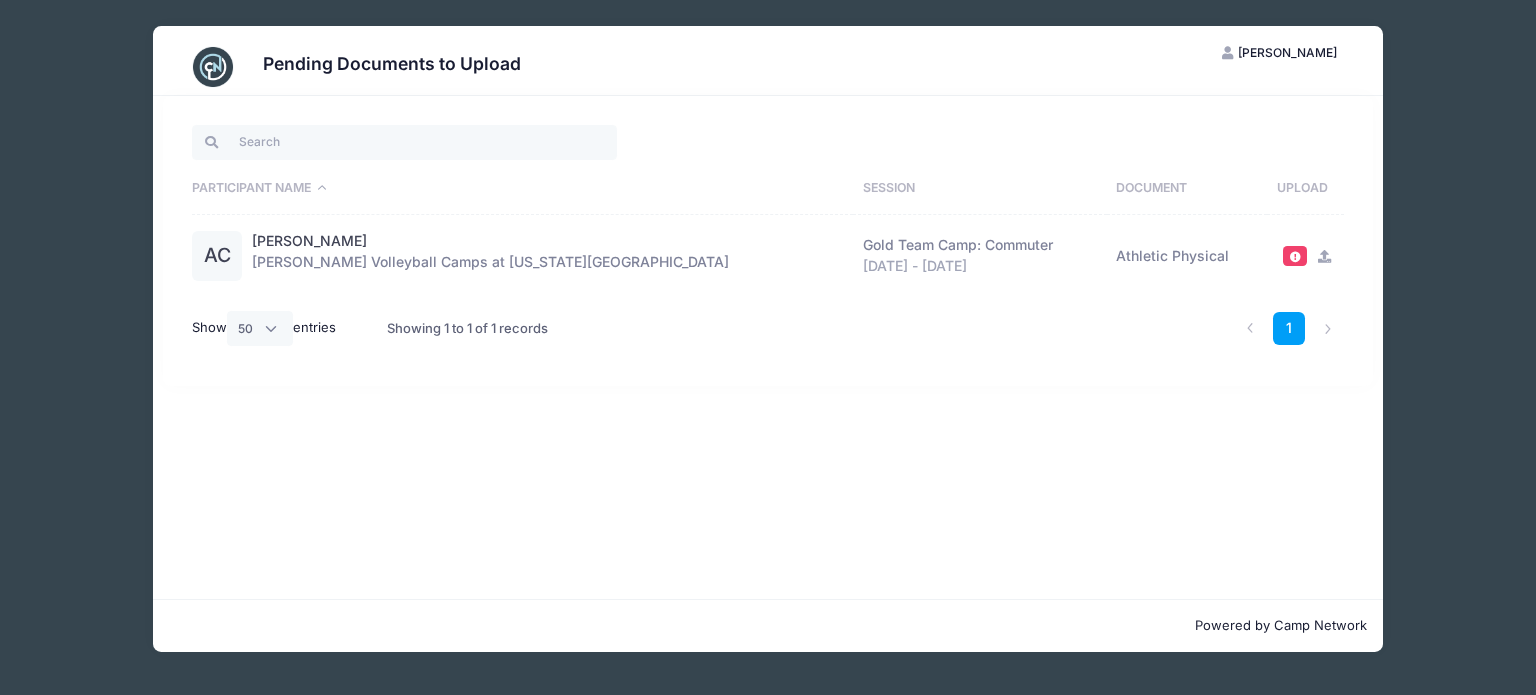 click at bounding box center [1310, 256] 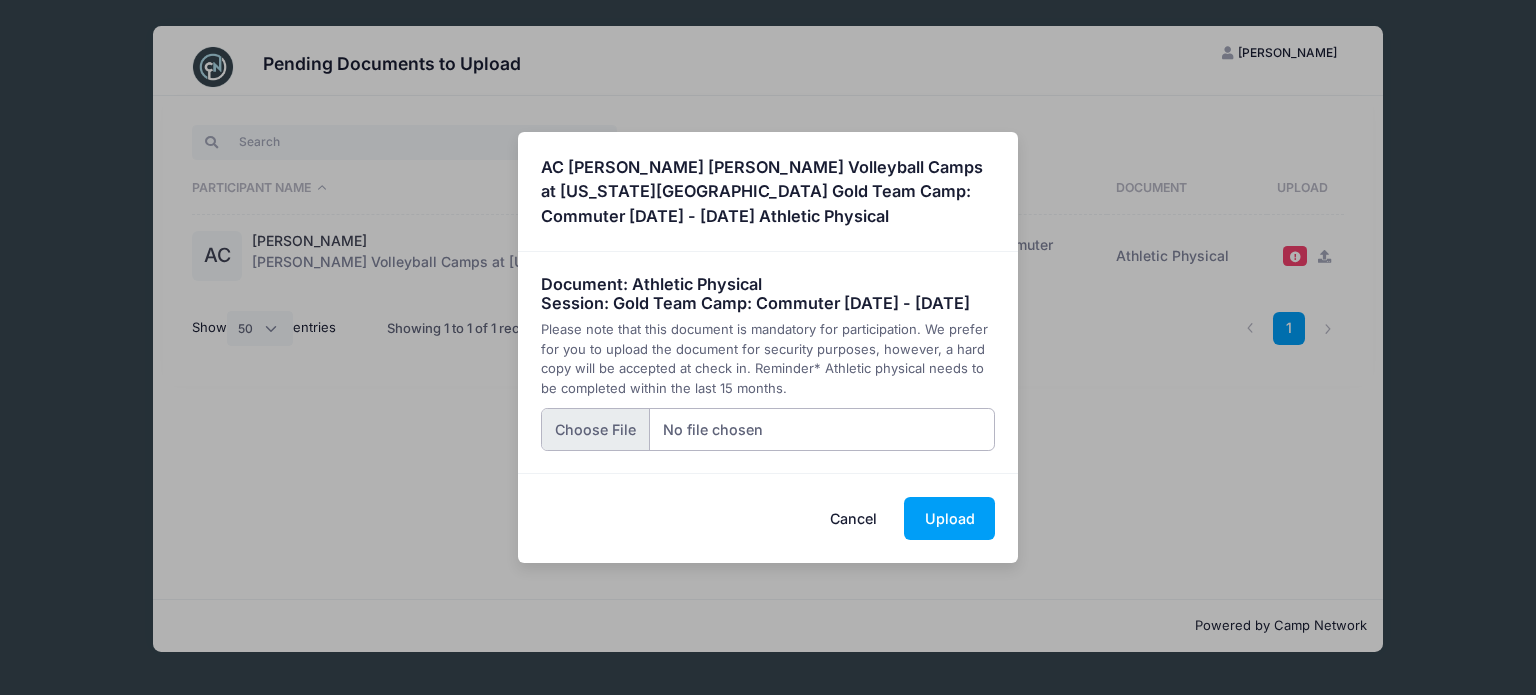 click at bounding box center (768, 429) 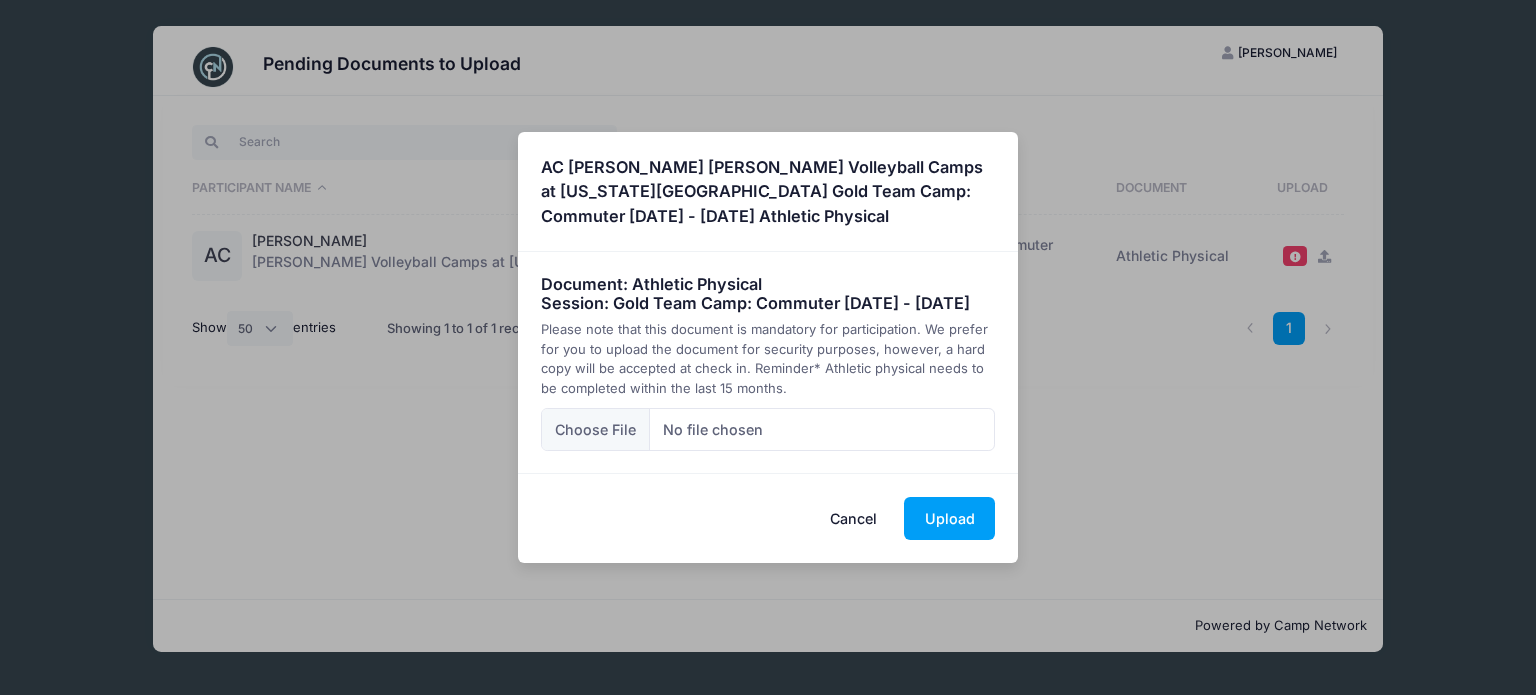 click on "Cancel" at bounding box center (854, 518) 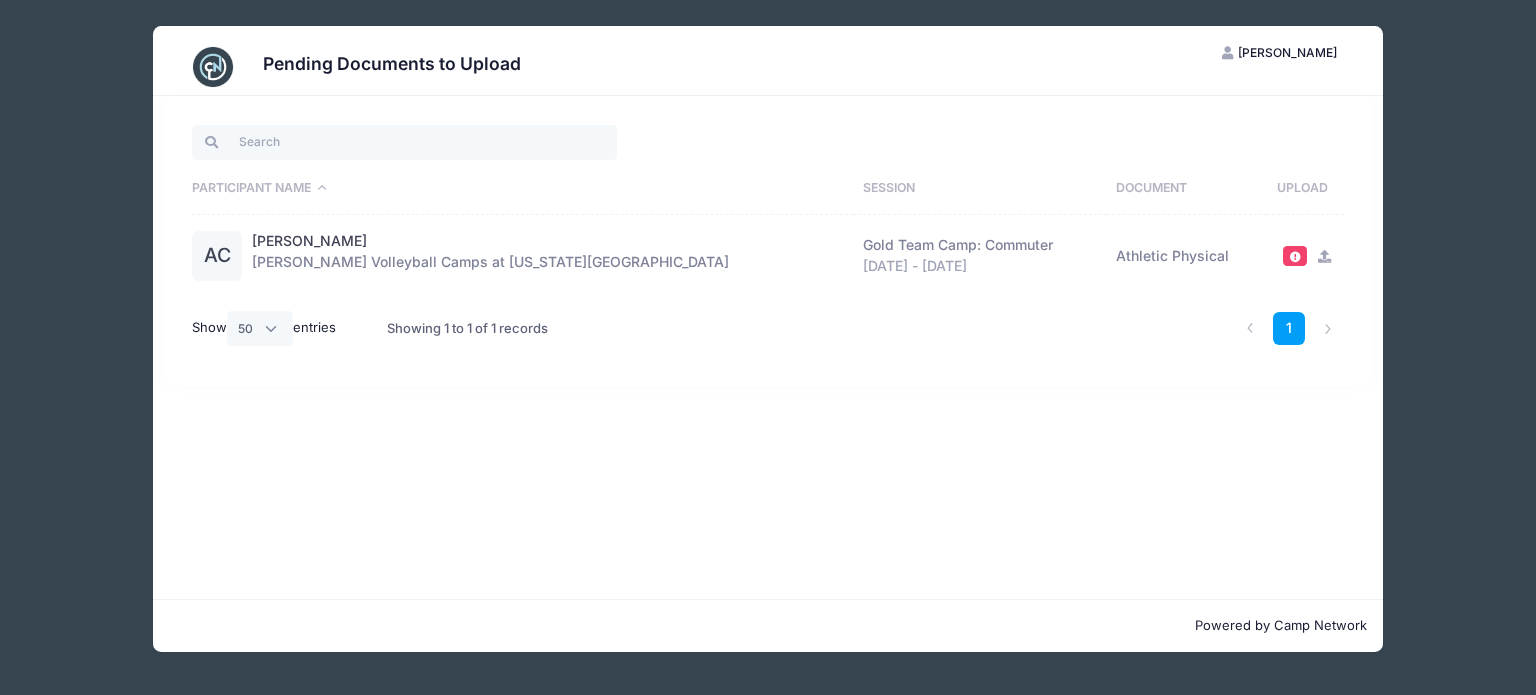 click on "Pending Documents to Upload
MM [PERSON_NAME]      My Account
Logout
Participant Name Session Document Upload
AC" at bounding box center [768, 339] 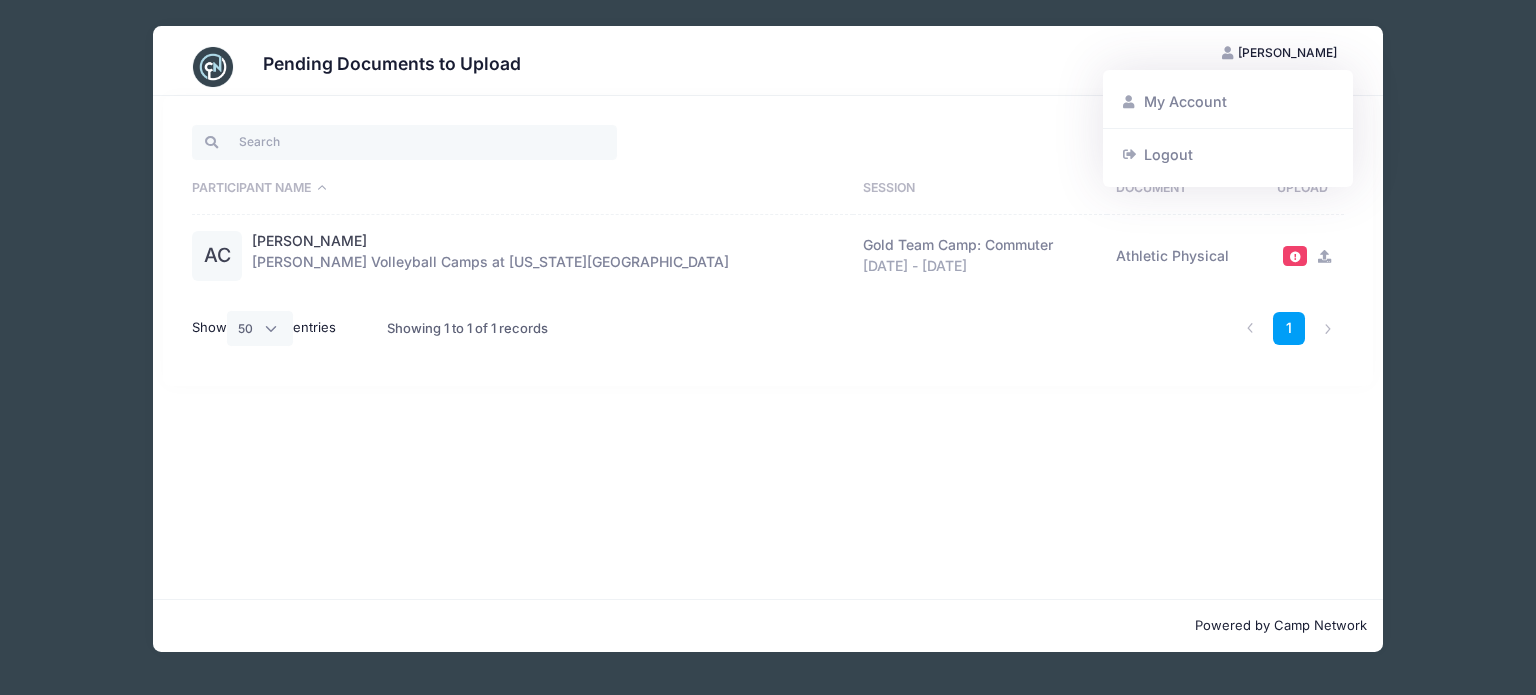 click at bounding box center (1295, 255) 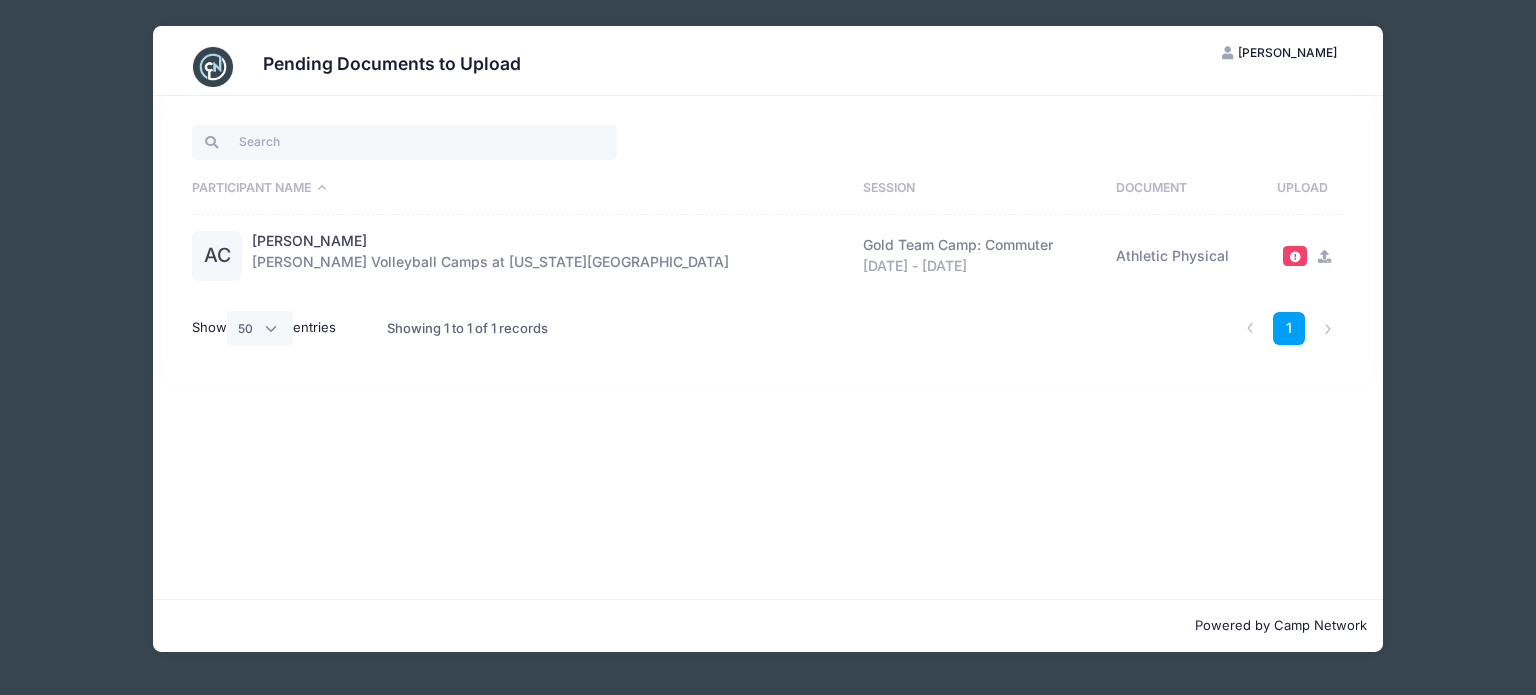 click at bounding box center (1295, 256) 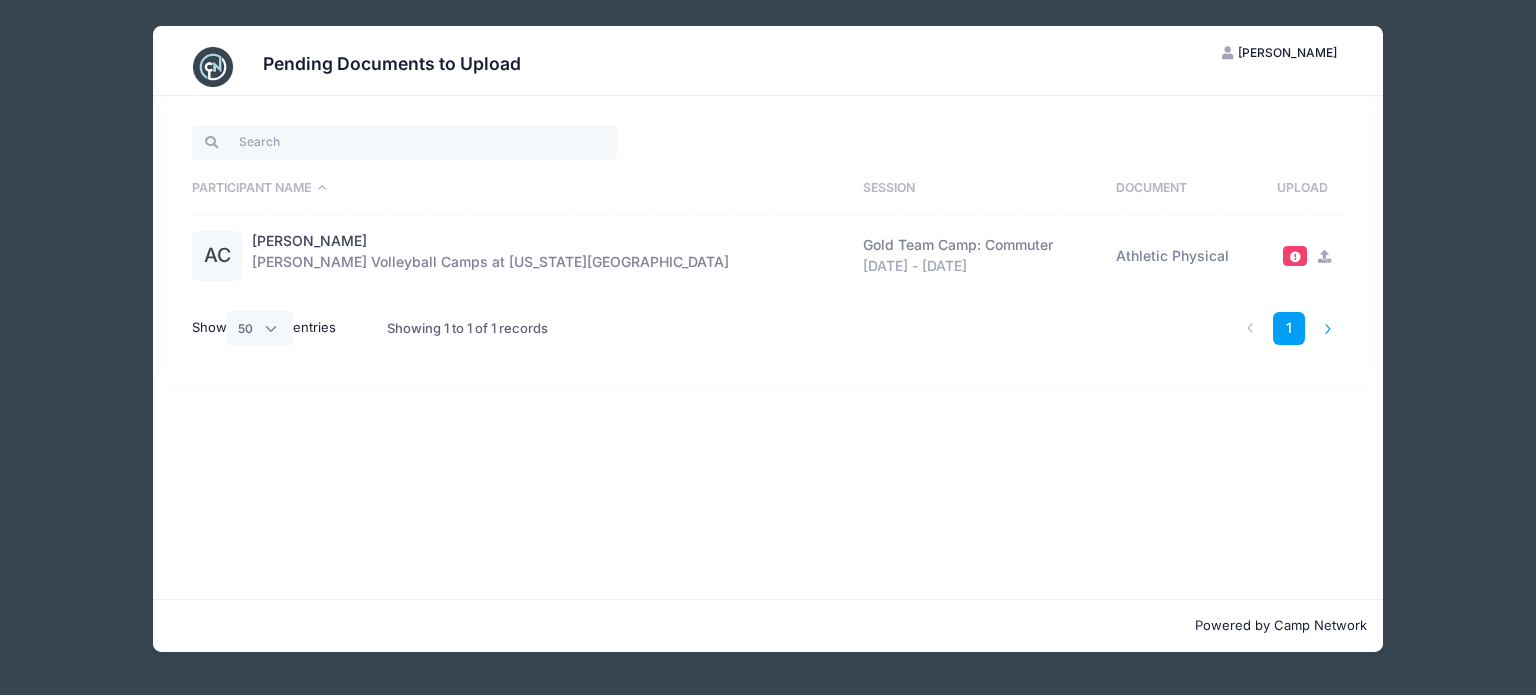 click at bounding box center (1328, 328) 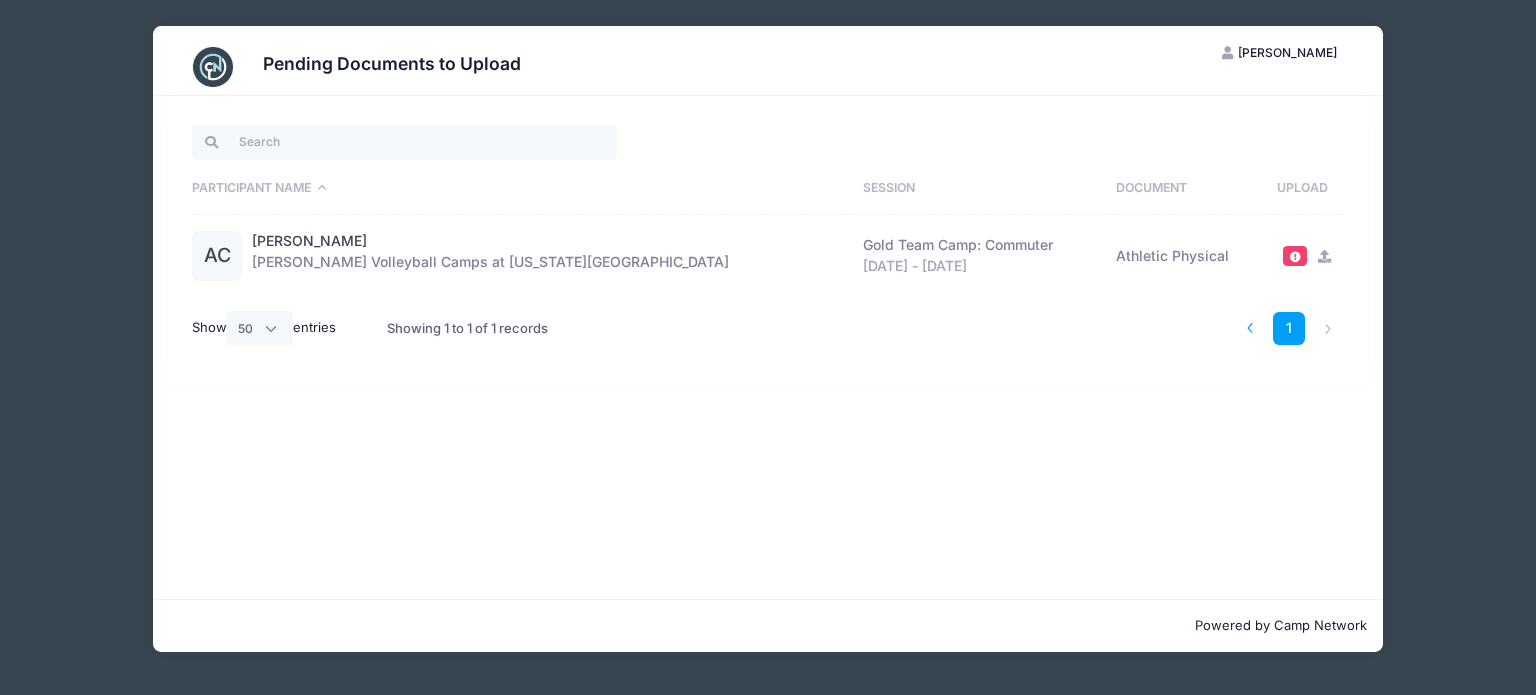 click at bounding box center [1250, 328] 